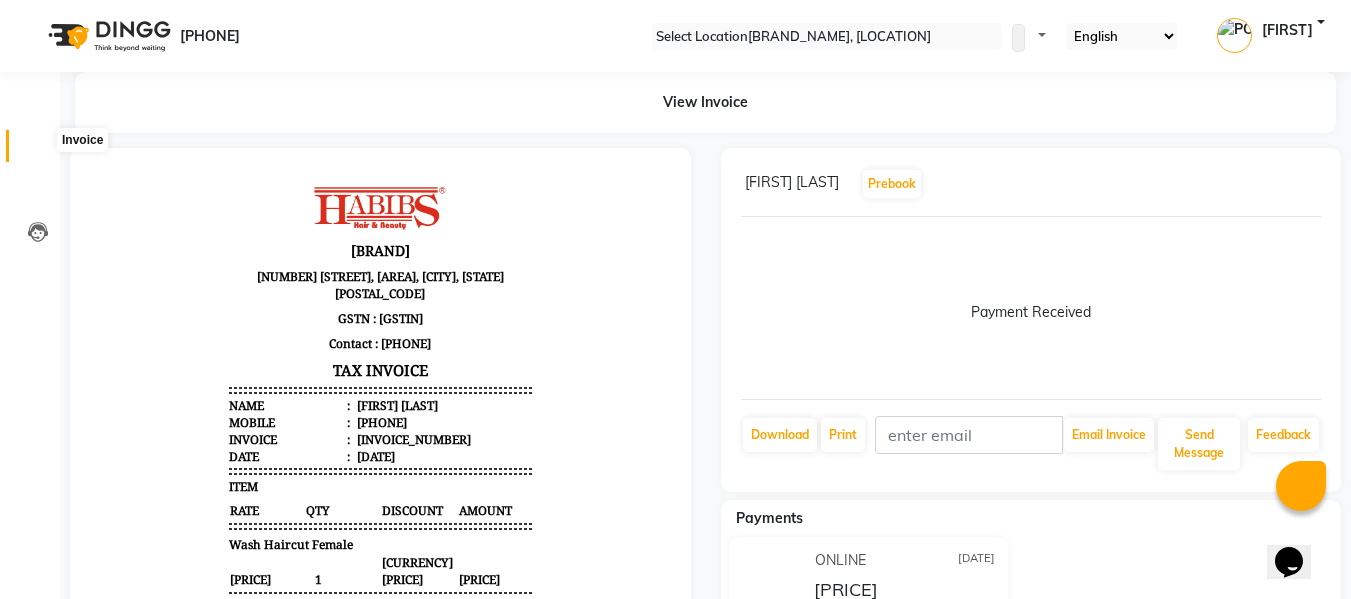 scroll, scrollTop: 0, scrollLeft: 0, axis: both 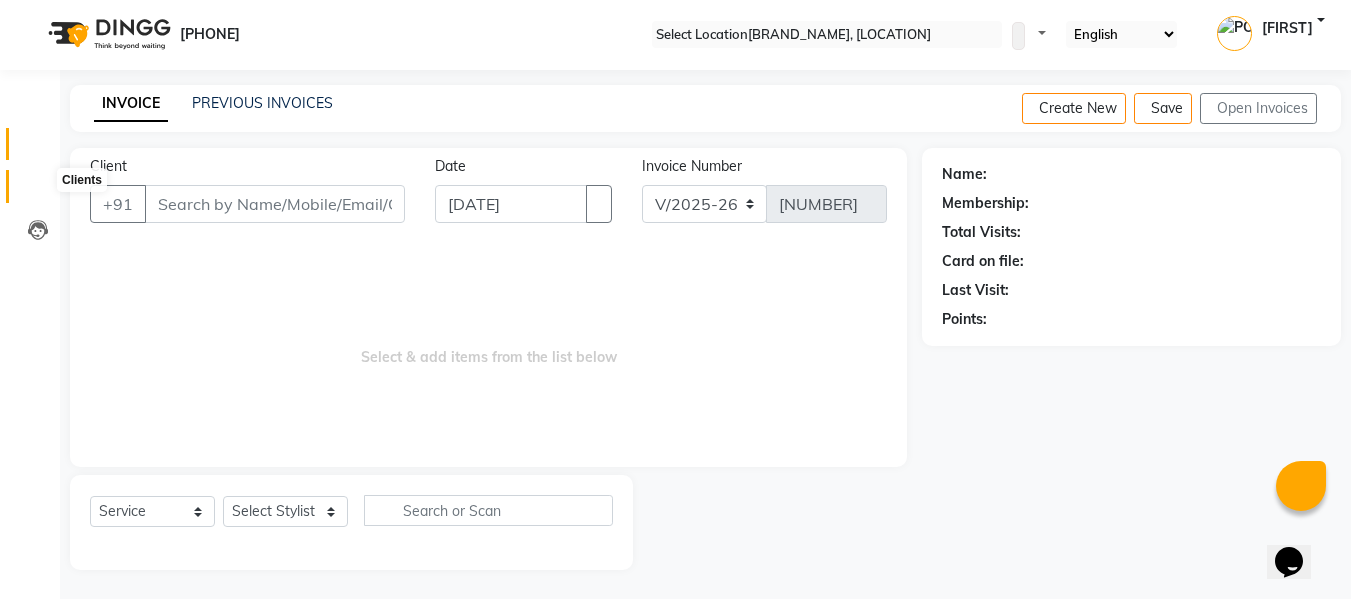 click at bounding box center (38, 191) 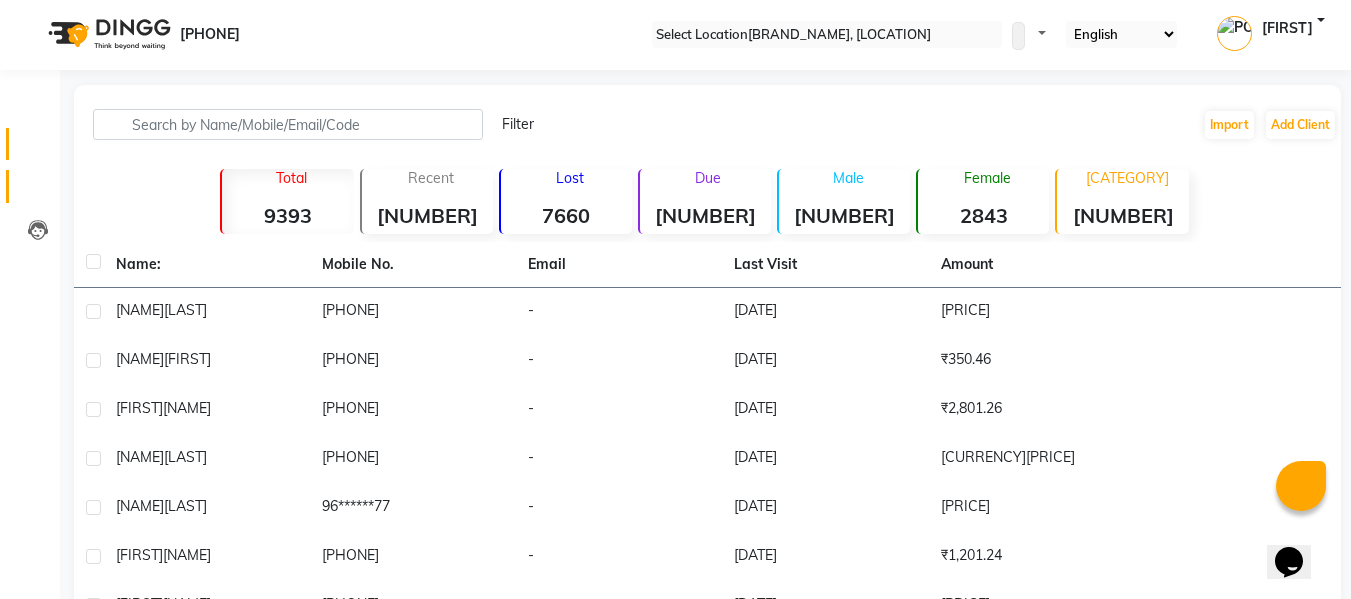 click on "Invoice" at bounding box center (30, 144) 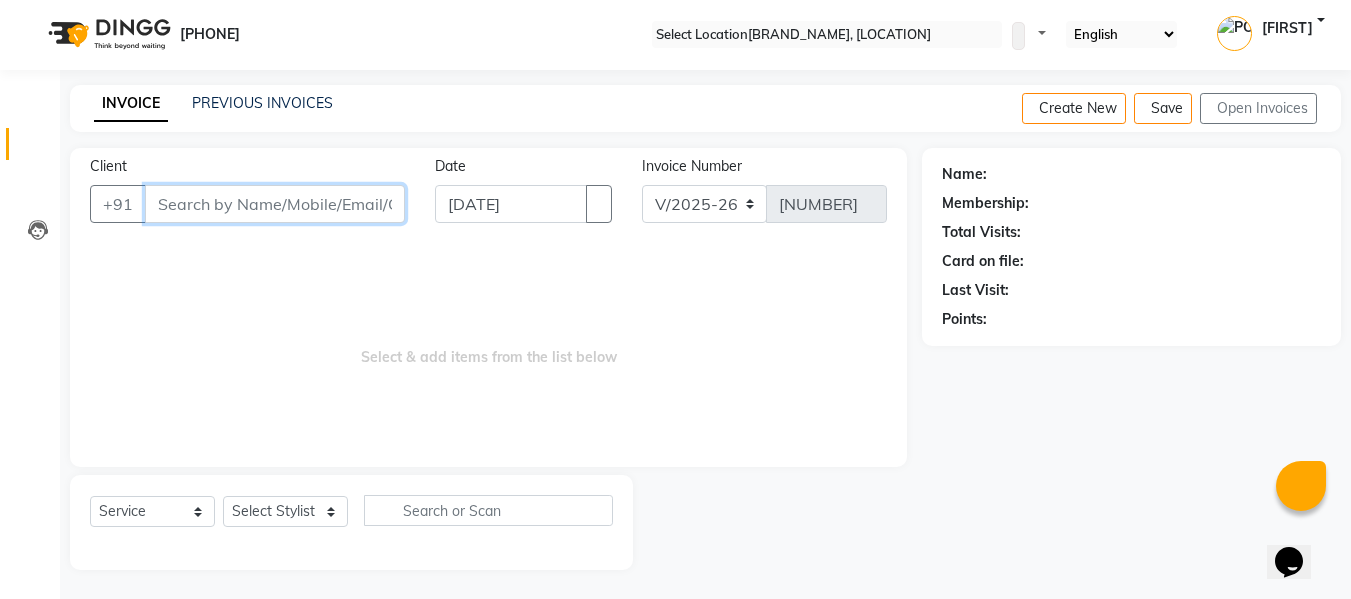 click on "Client" at bounding box center (275, 204) 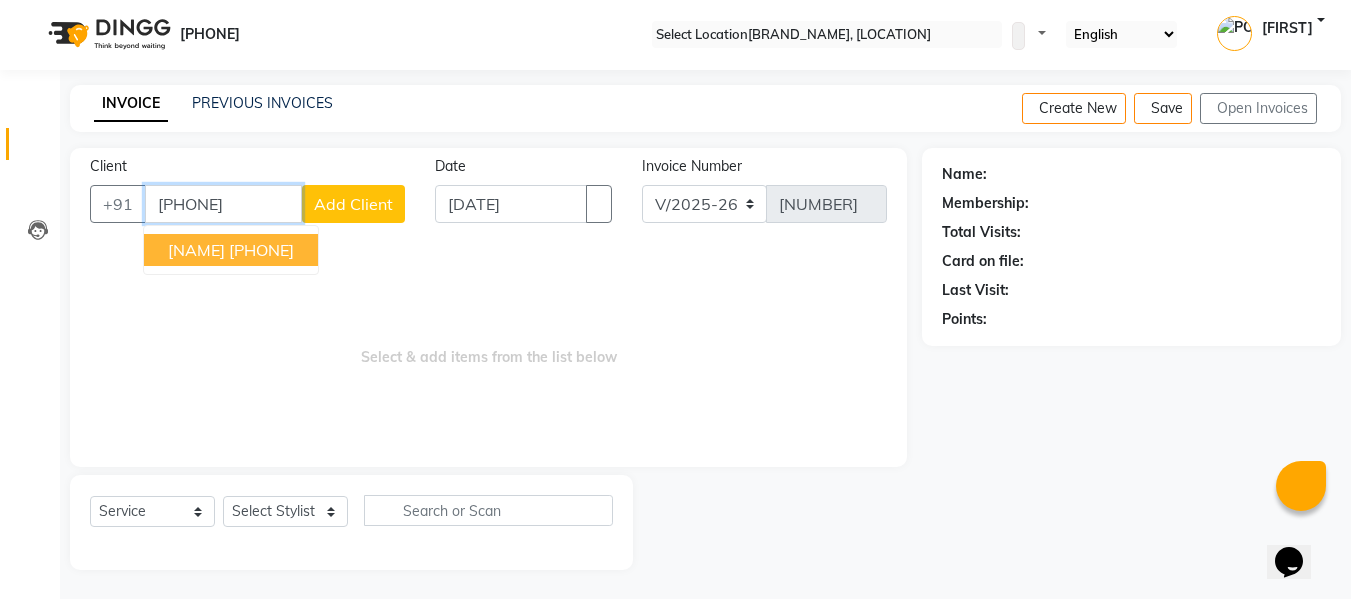 click on "[NAME]" at bounding box center (196, 250) 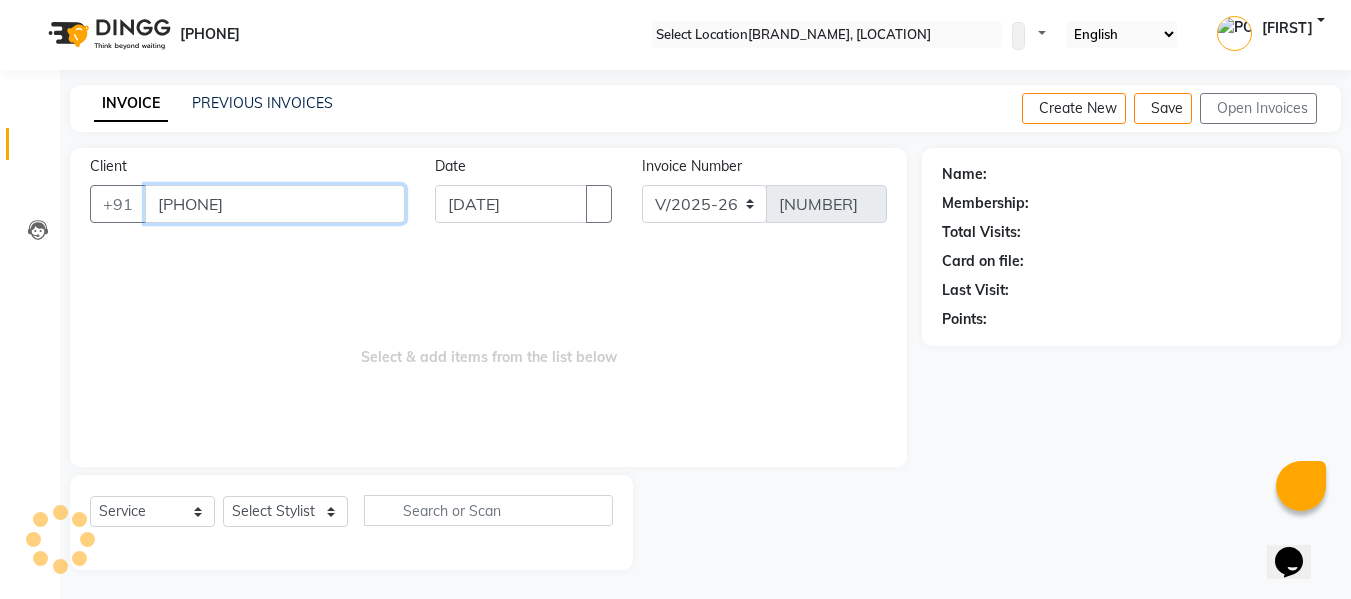 type on "[PHONE]" 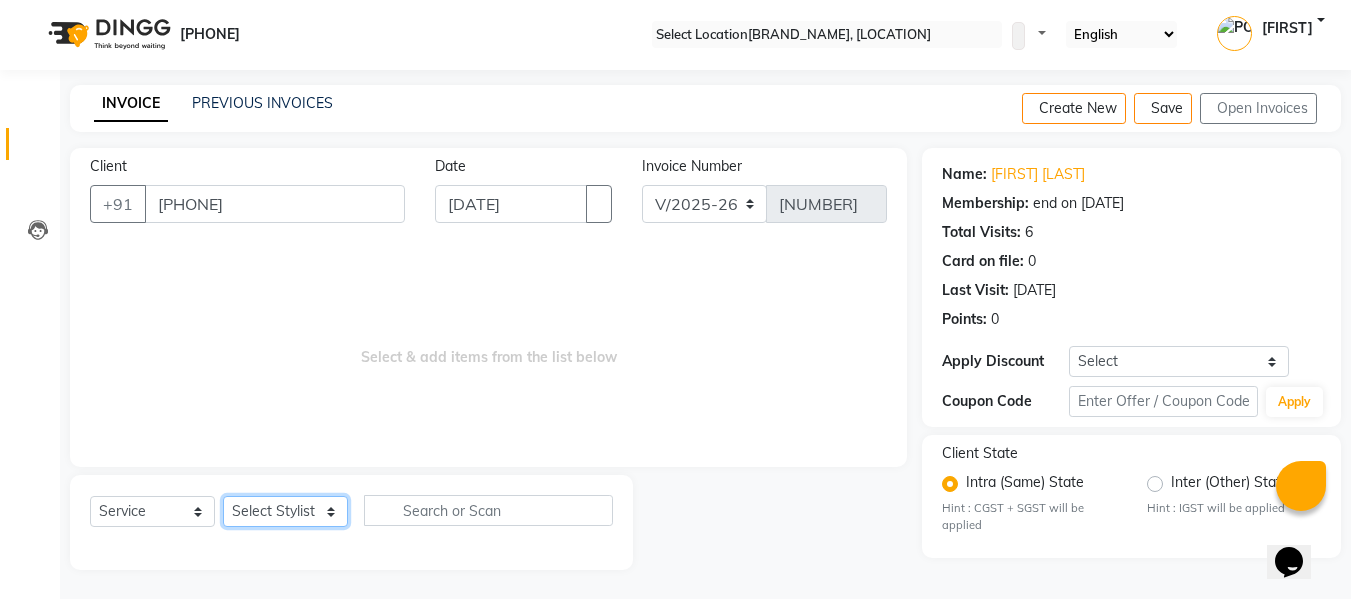 click on "Select Stylist [NAME] [NAME] [NAME] [NAME] [NAME] [NAME] [NAME] [NAME] [NAME] [NAME] [NAME] [NAME] [NAME] [NAME] [NAME]" at bounding box center [285, 511] 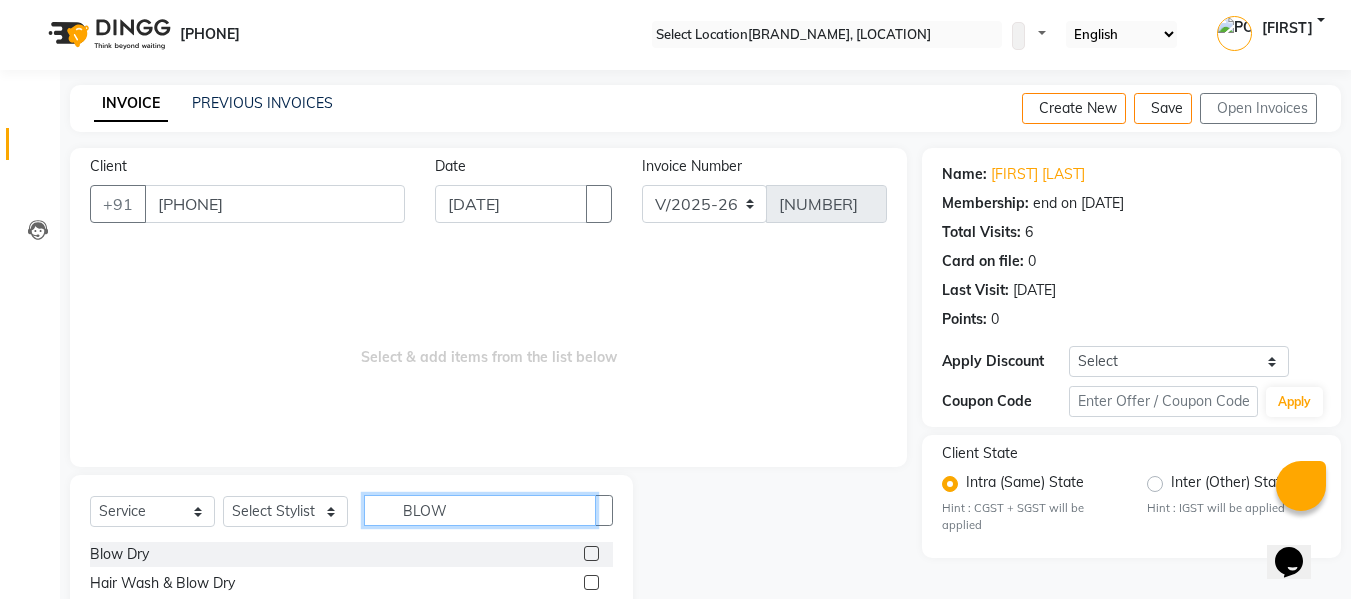 type on "BLOW" 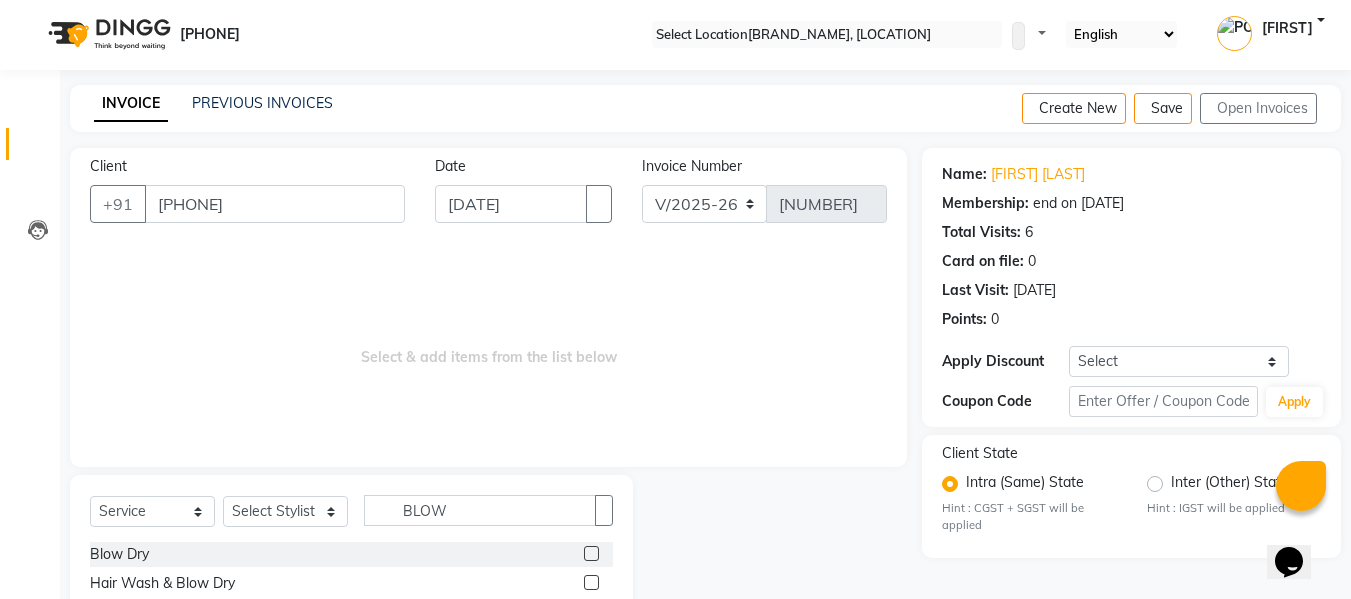 click at bounding box center (591, 553) 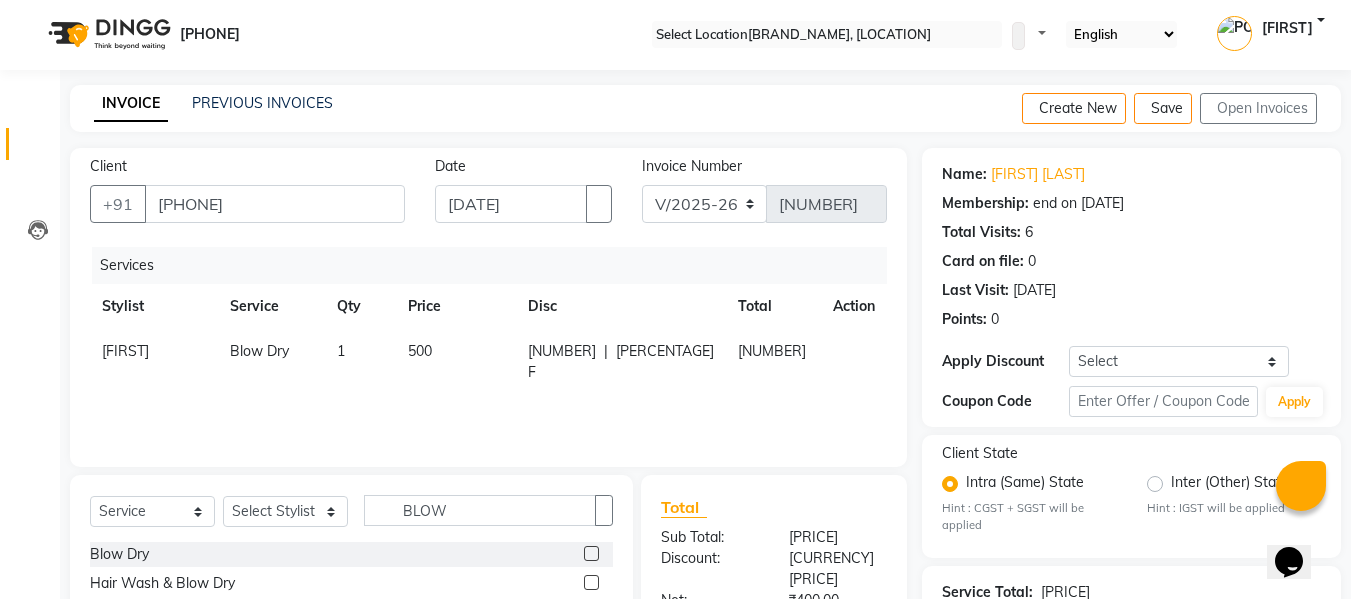 click on "500" at bounding box center [456, 362] 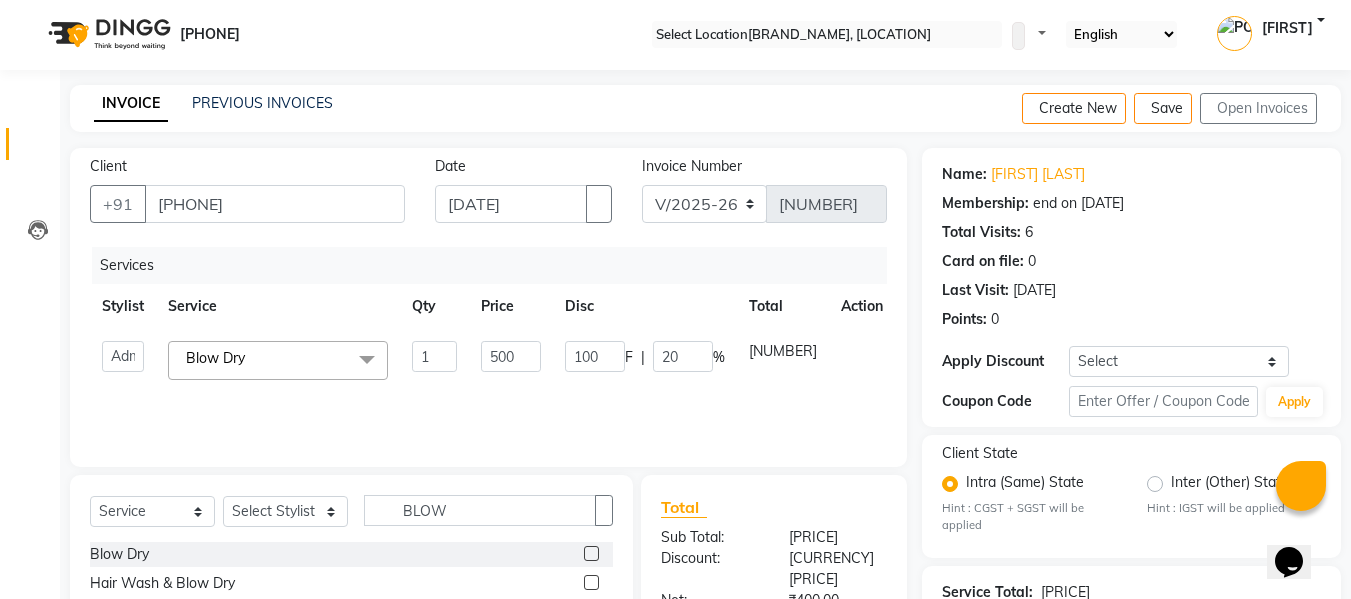 click on "500" at bounding box center [434, 356] 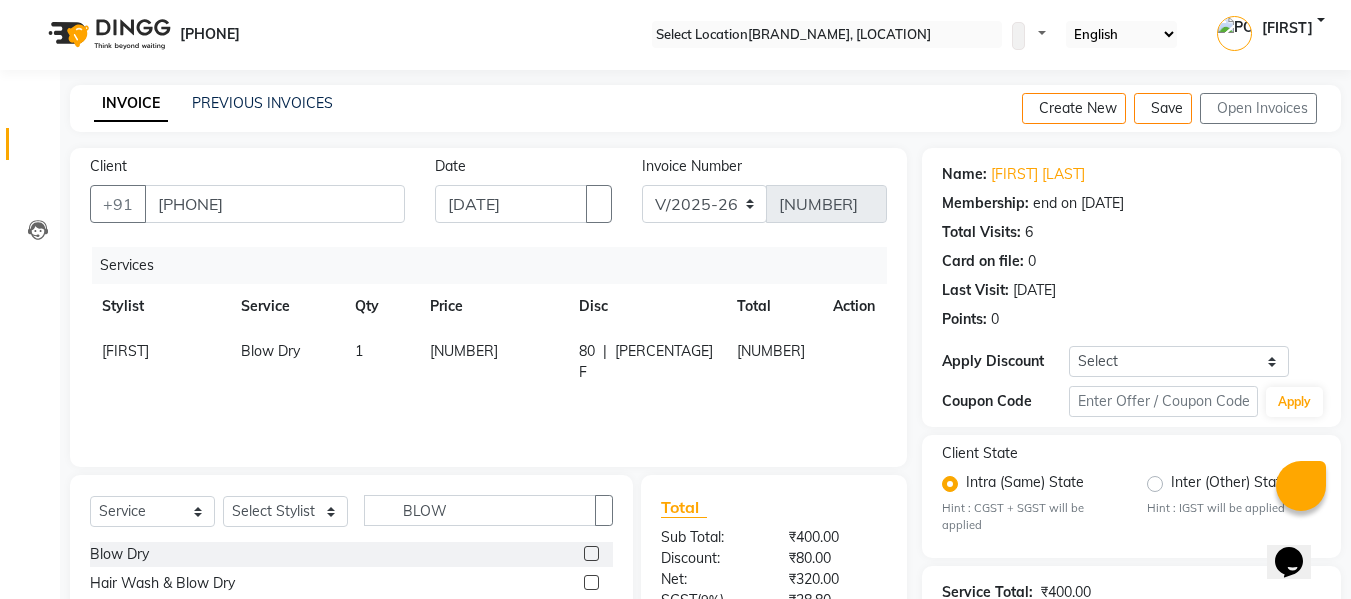 click on "80 F | 20 %" at bounding box center (646, 362) 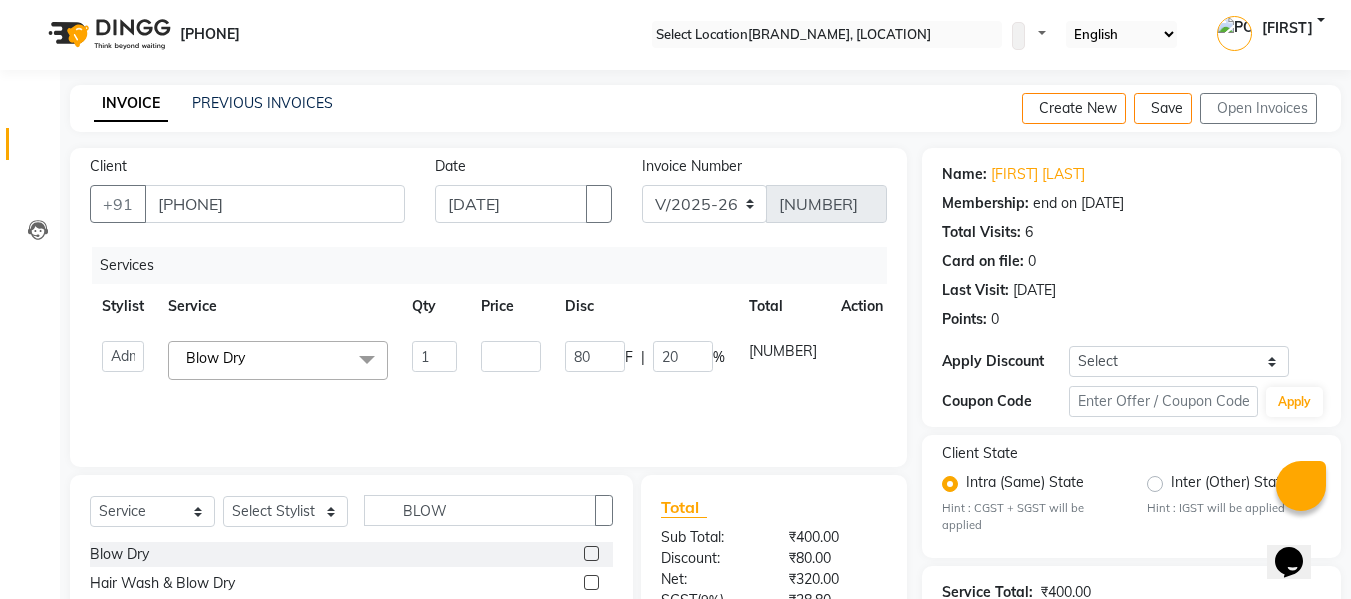 click on "20" at bounding box center [683, 356] 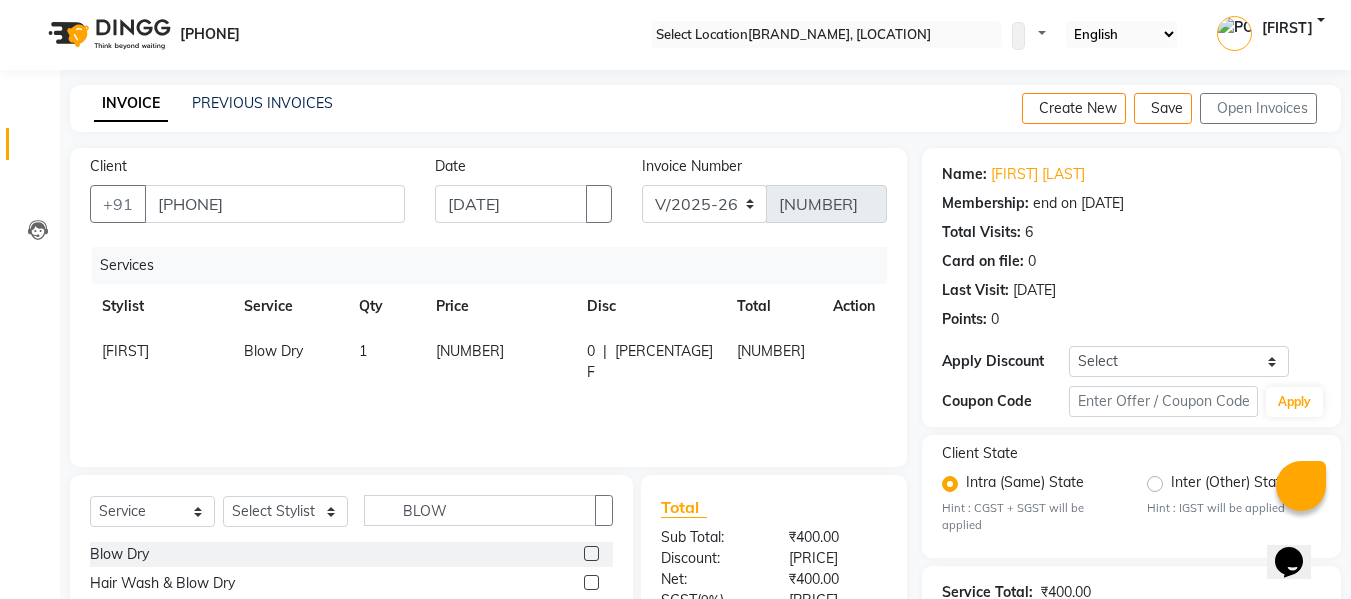 click on "[FIRST] [SERVICE] [QUANTITY] [PRICE] [DISCOUNT] [TOTAL] [ACTION]" at bounding box center (488, 347) 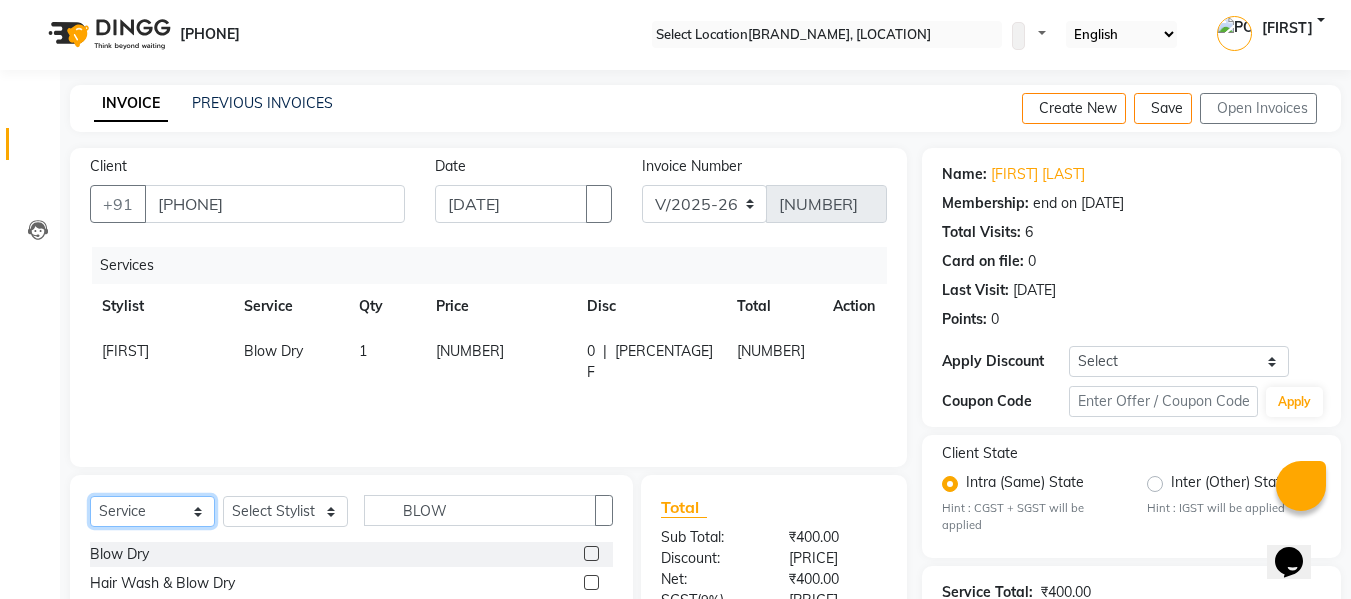 click on "Select Service Product Membership Package Voucher Prepaid Gift Card" at bounding box center (152, 511) 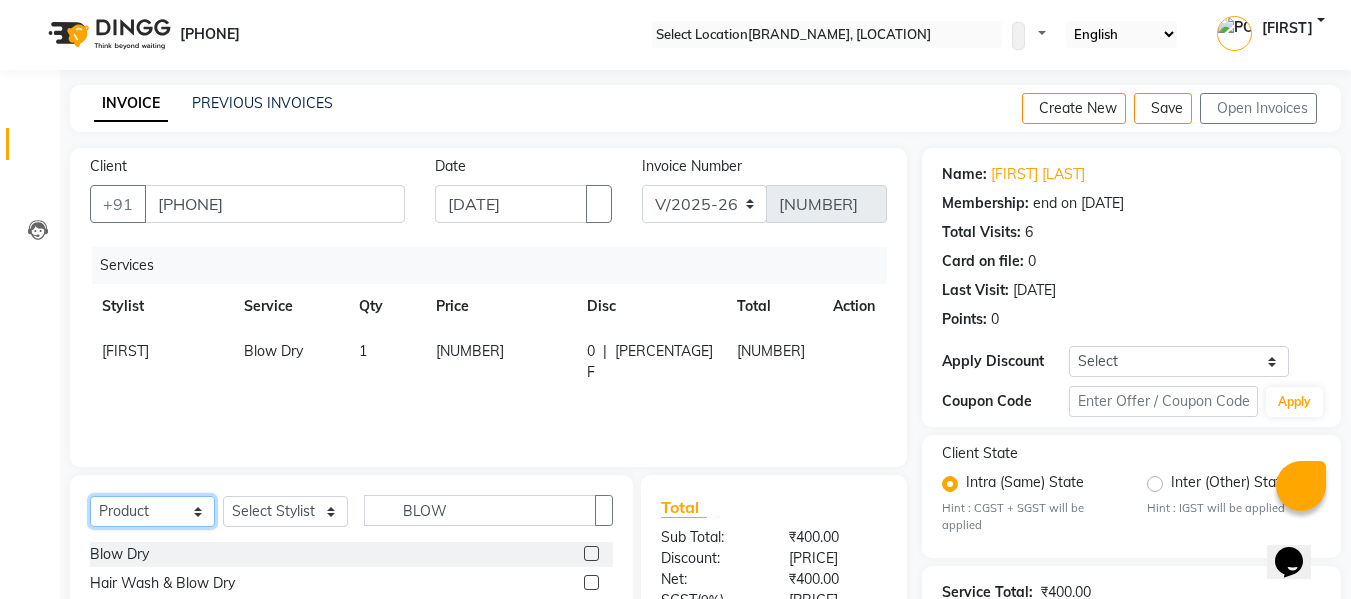 click on "Select Service Product Membership Package Voucher Prepaid Gift Card" at bounding box center (152, 511) 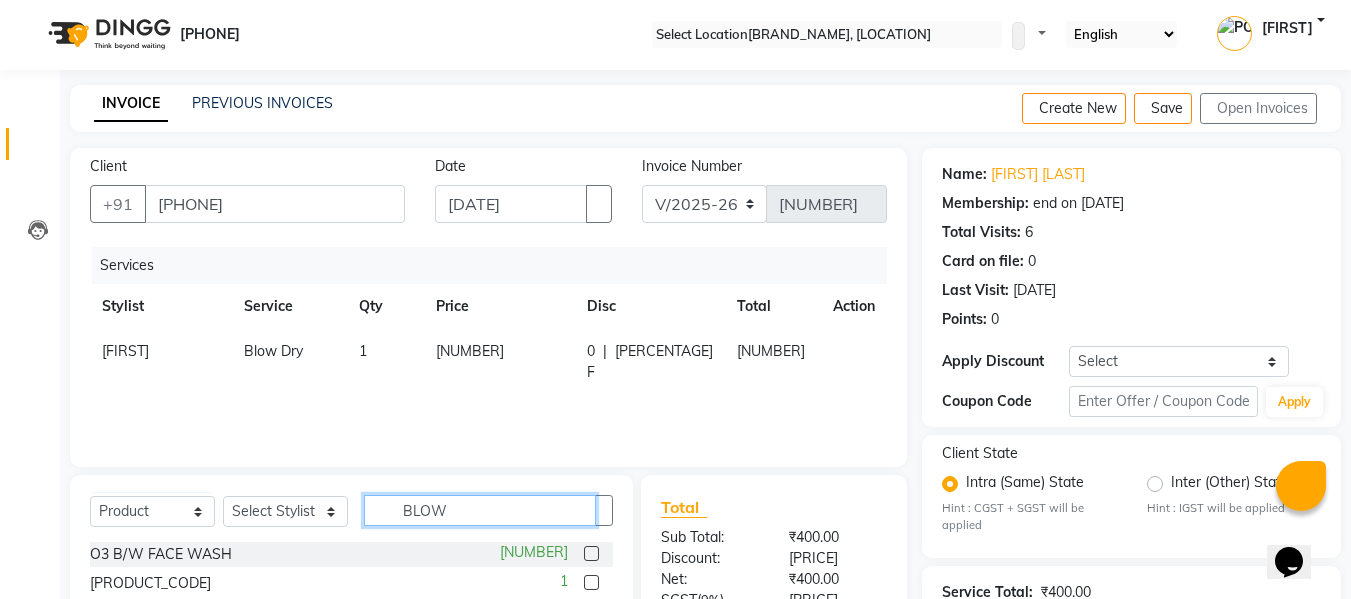 click on "BLOW" at bounding box center [480, 510] 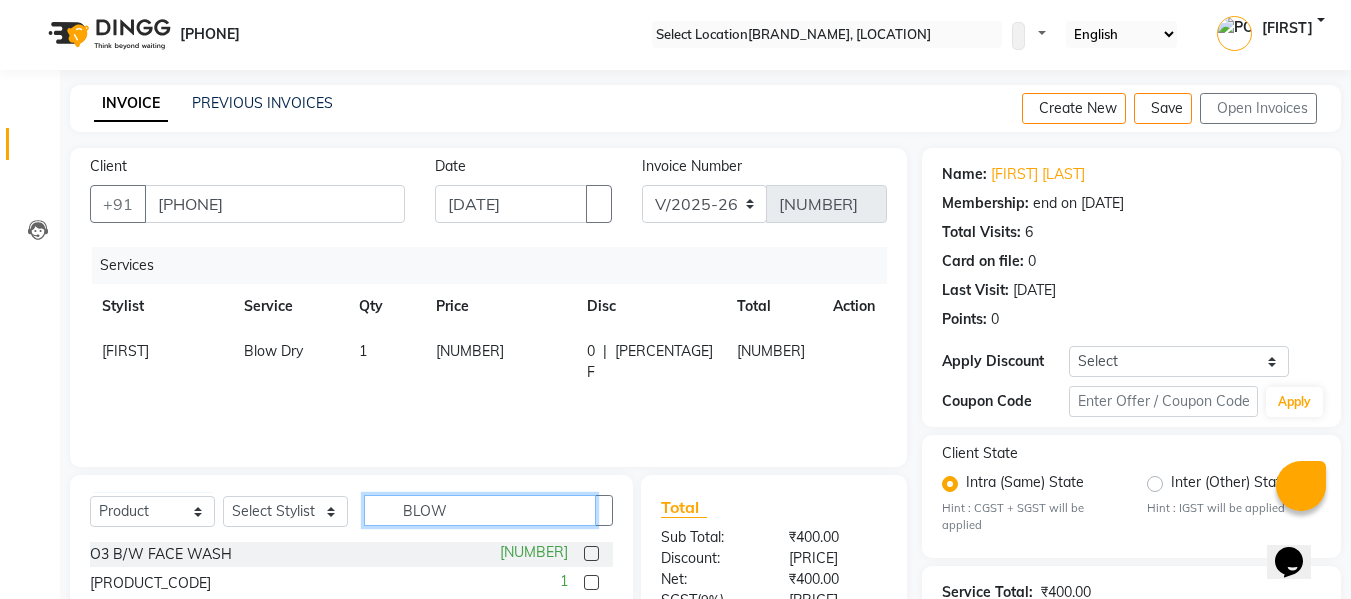 click on "BLOW" at bounding box center [480, 510] 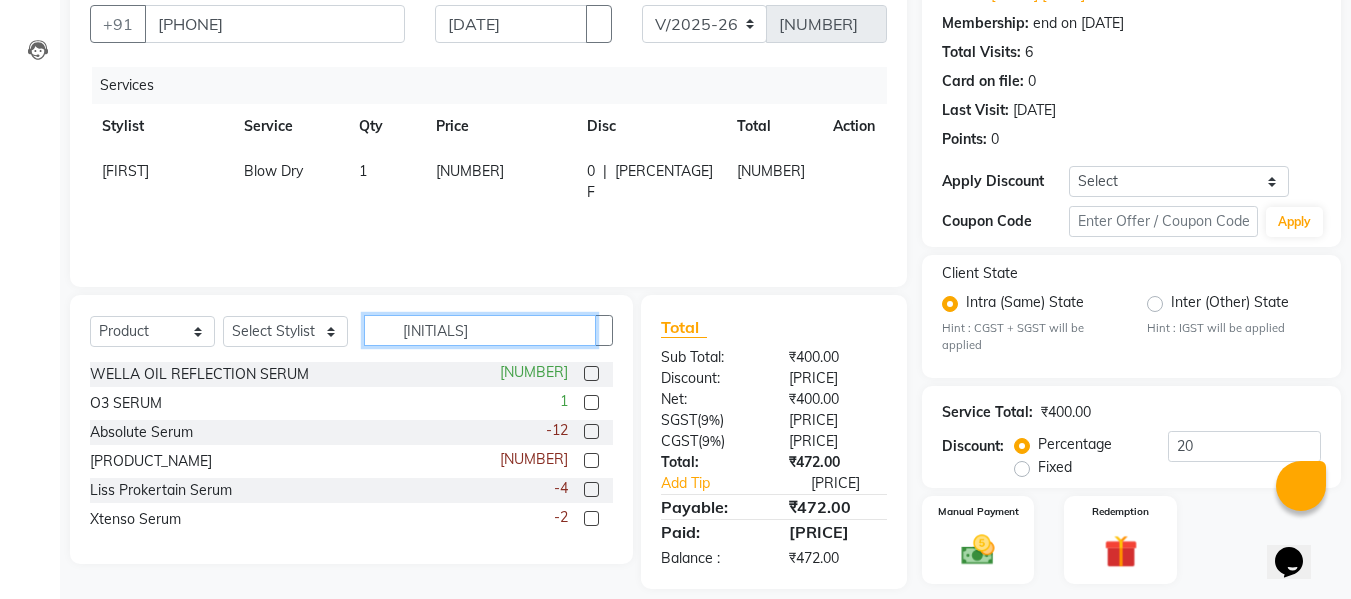 scroll, scrollTop: 250, scrollLeft: 0, axis: vertical 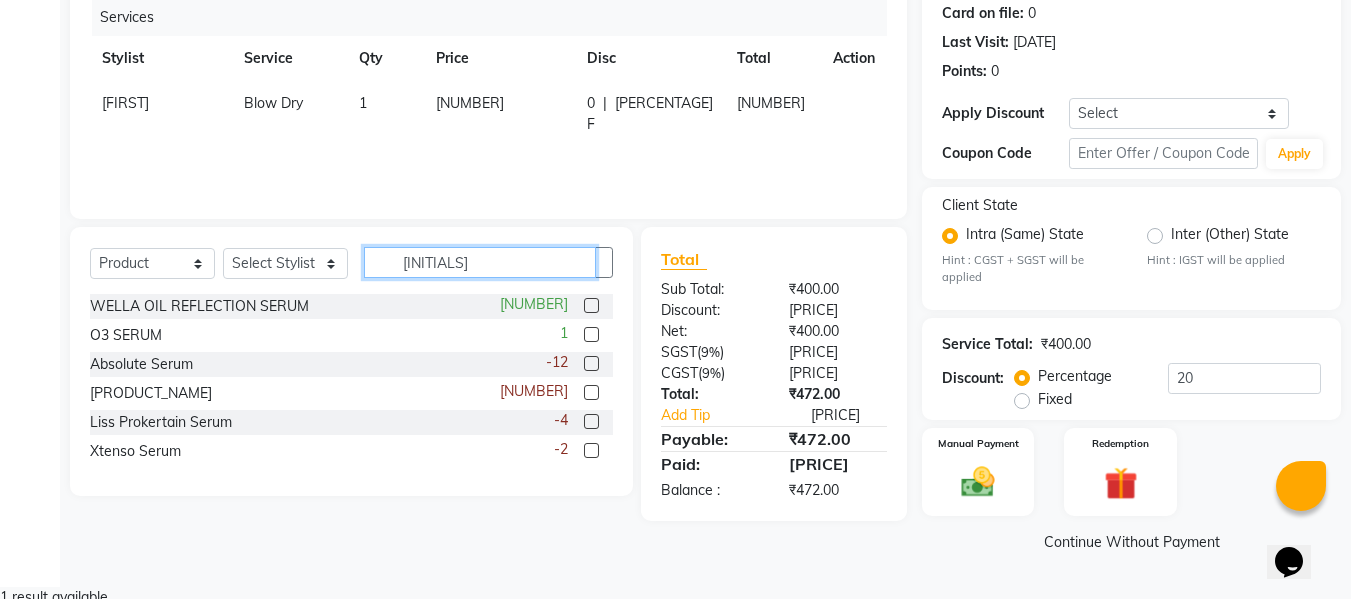 type on "[INITIALS]" 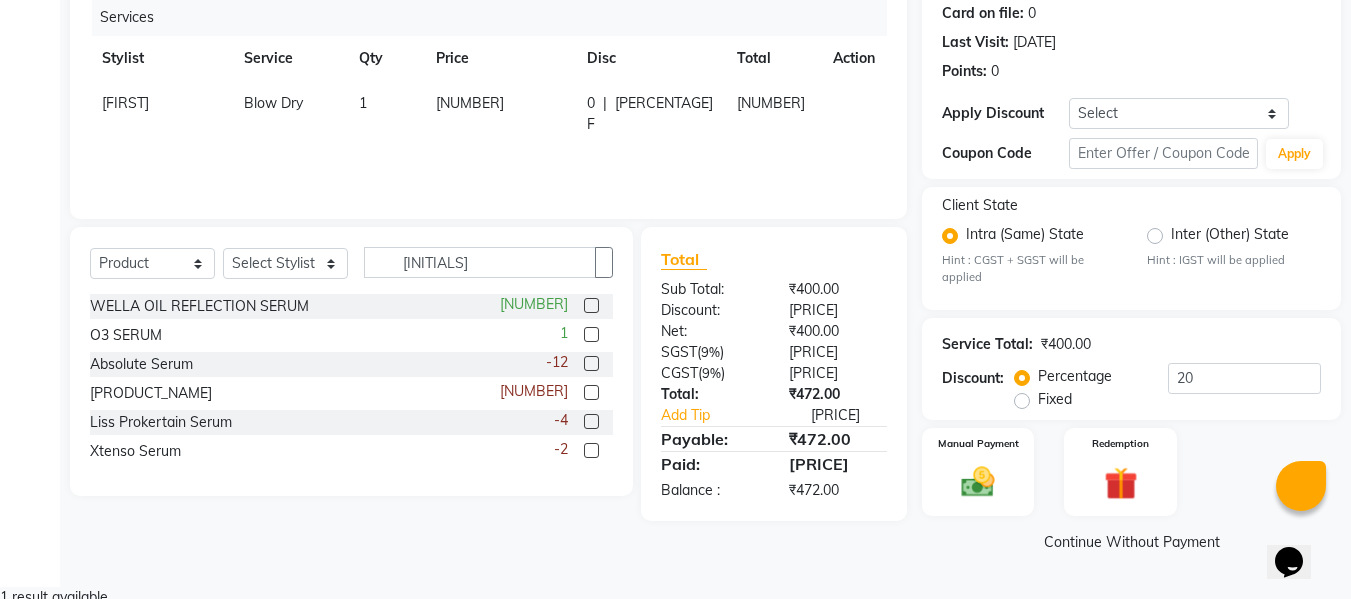 click at bounding box center [591, 392] 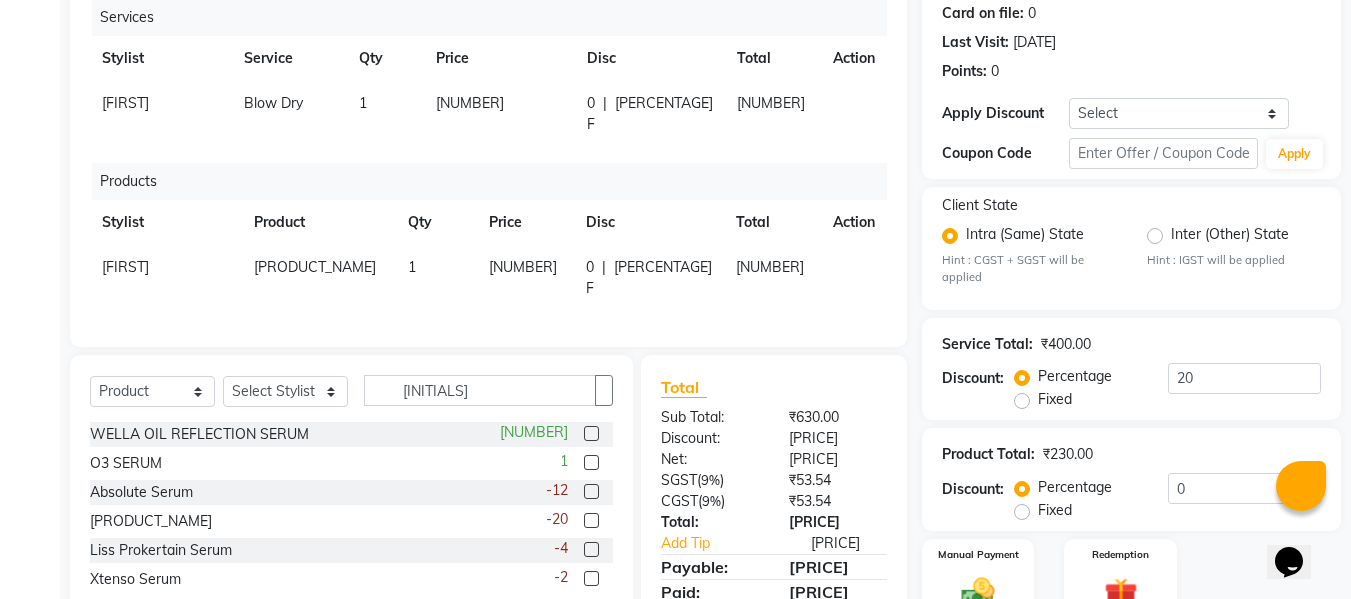 click on "[NUMBER]" at bounding box center (125, 103) 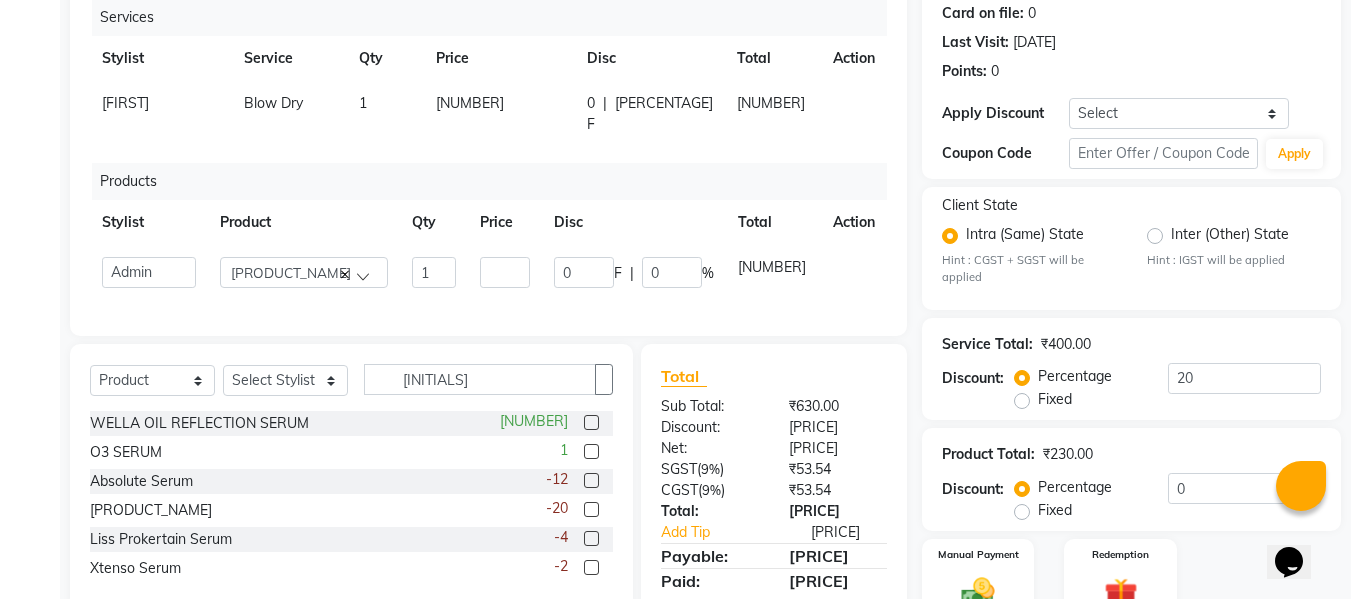 click on "[NUMBER]" at bounding box center (499, 114) 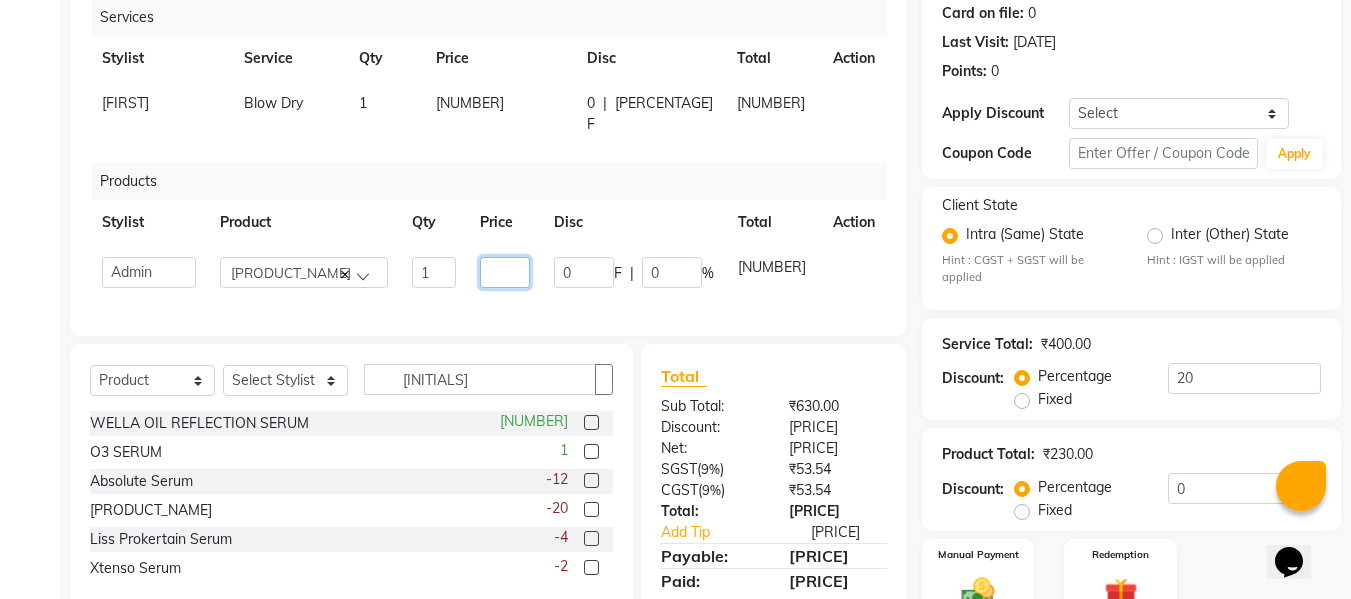 click on "[NUMBER]" at bounding box center [434, 272] 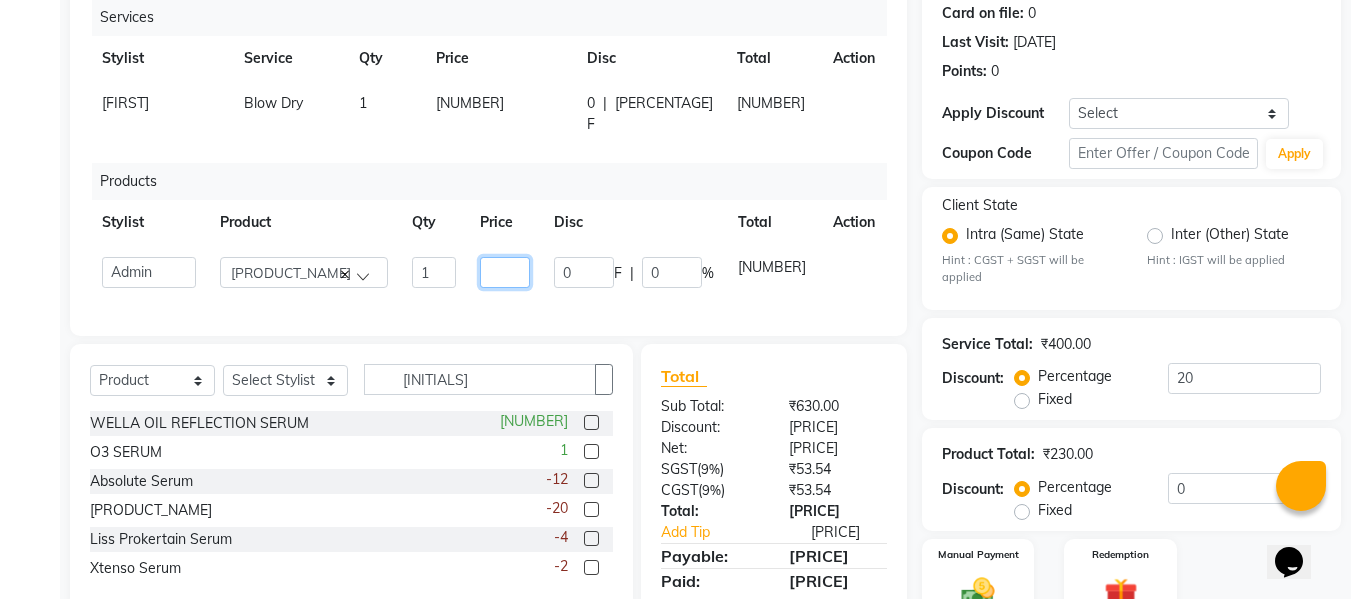 click on "[NUMBER]" at bounding box center (434, 272) 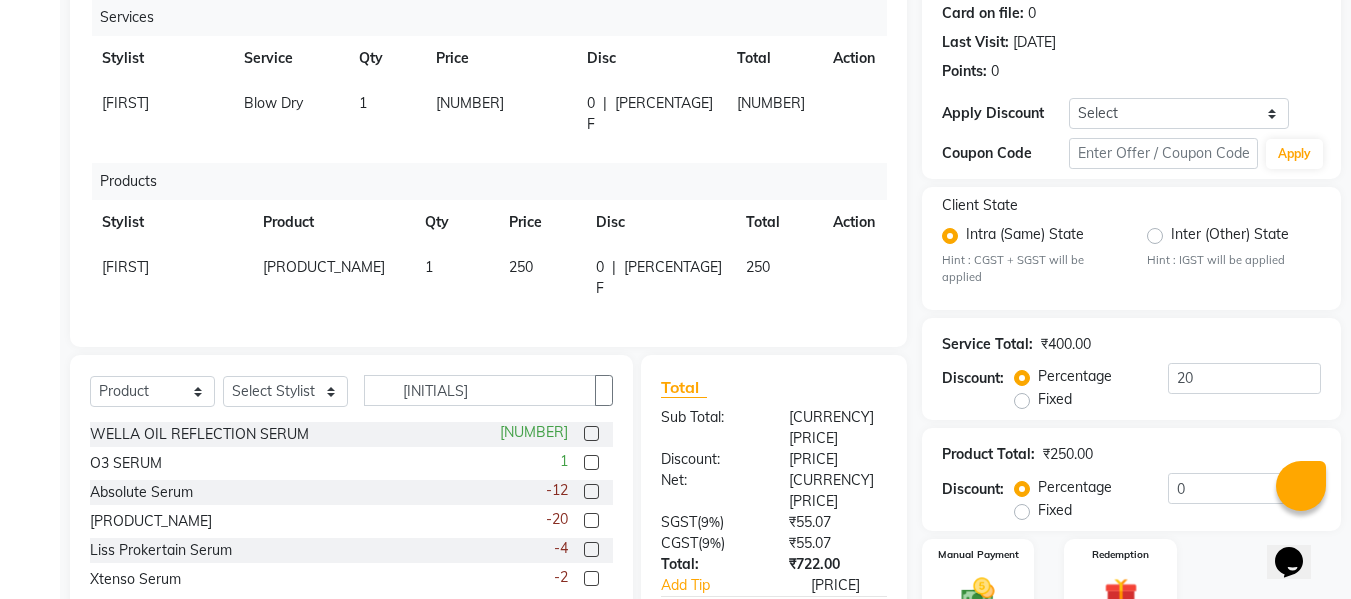 click on "[NAME] Serum [NUMBER] [NUMBER] F | [PERCENTAGE]" at bounding box center (488, 114) 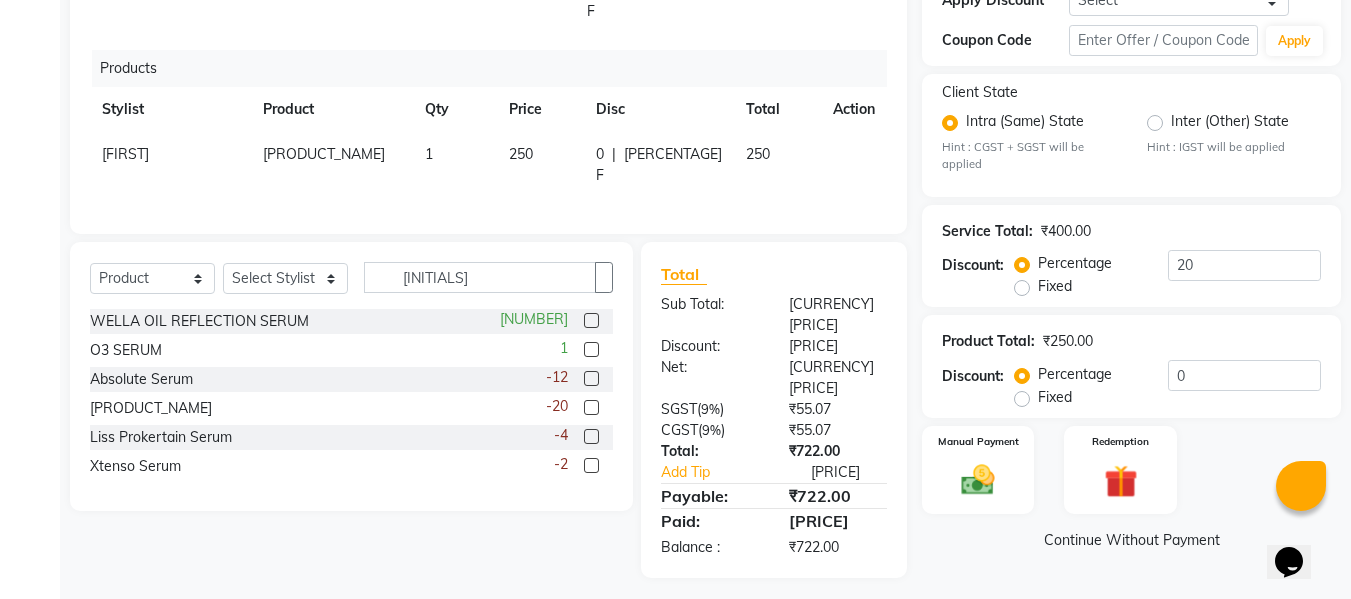 scroll, scrollTop: 364, scrollLeft: 0, axis: vertical 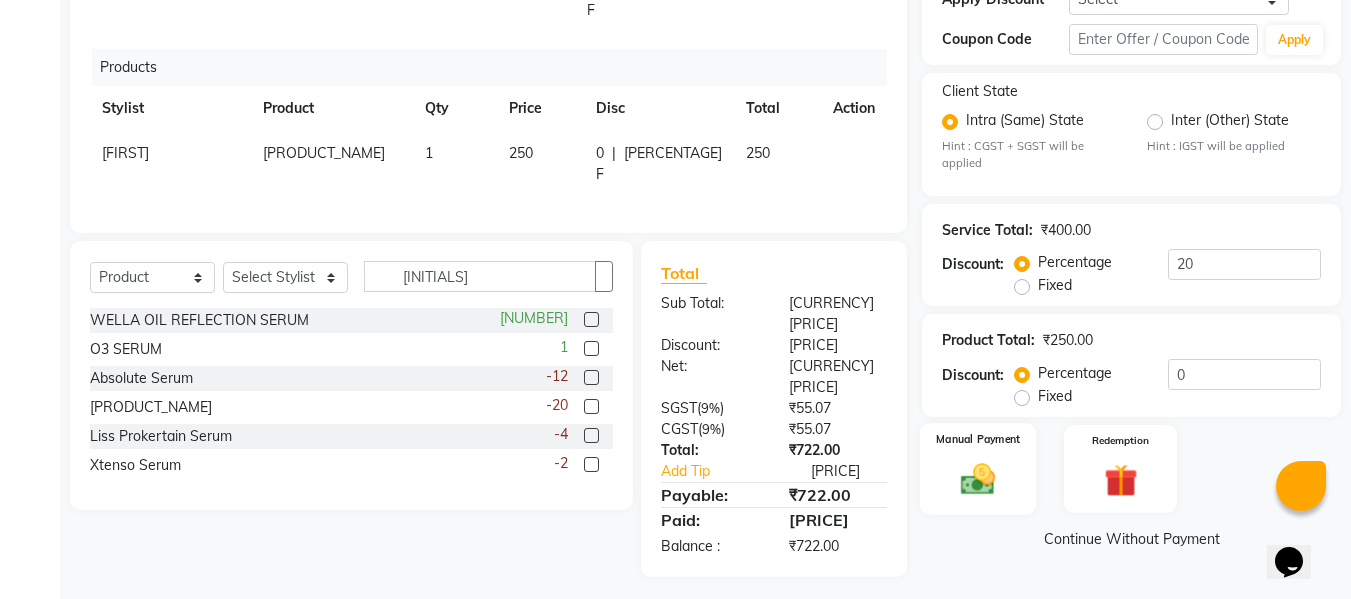 click at bounding box center (978, 479) 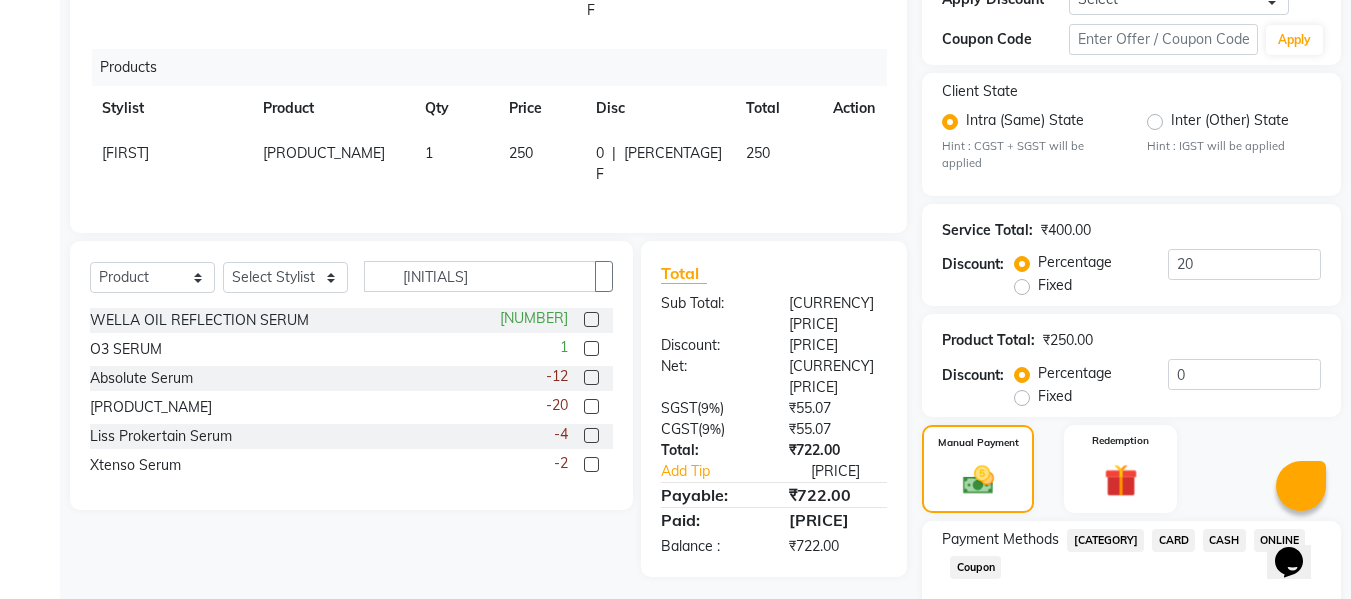 scroll, scrollTop: 492, scrollLeft: 0, axis: vertical 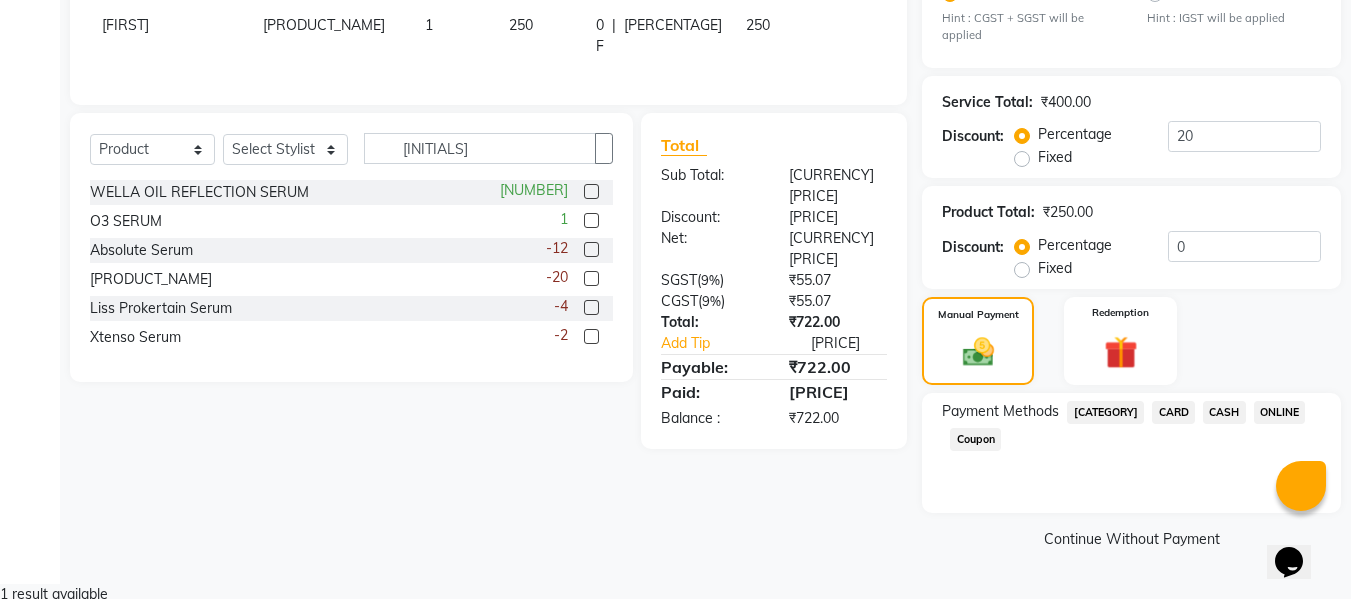 click on "ONLINE" at bounding box center (1105, 412) 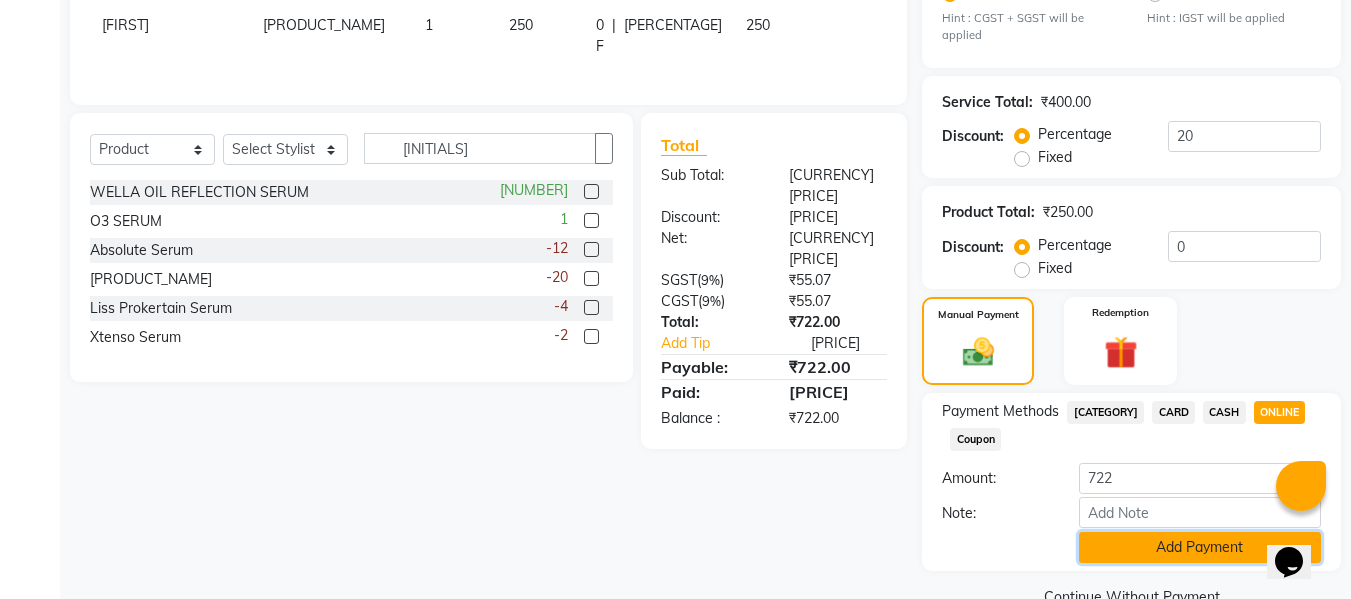 click on "Add Payment" at bounding box center (1200, 547) 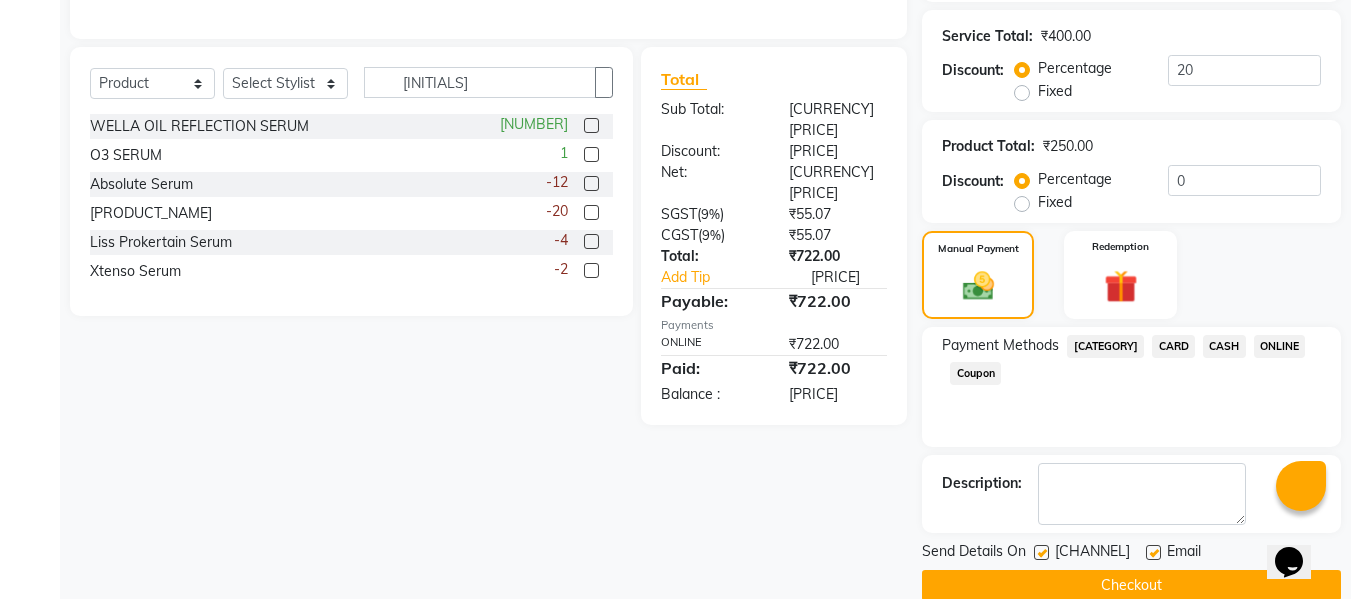 scroll, scrollTop: 605, scrollLeft: 0, axis: vertical 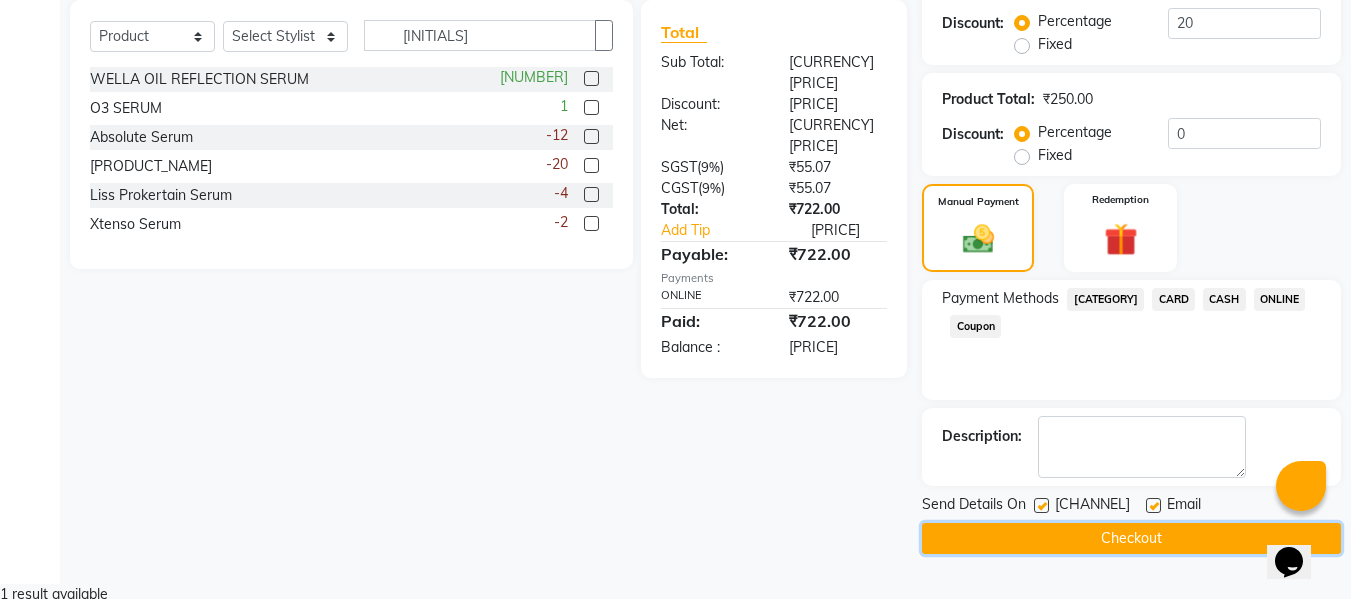 click on "Checkout" at bounding box center (1131, 538) 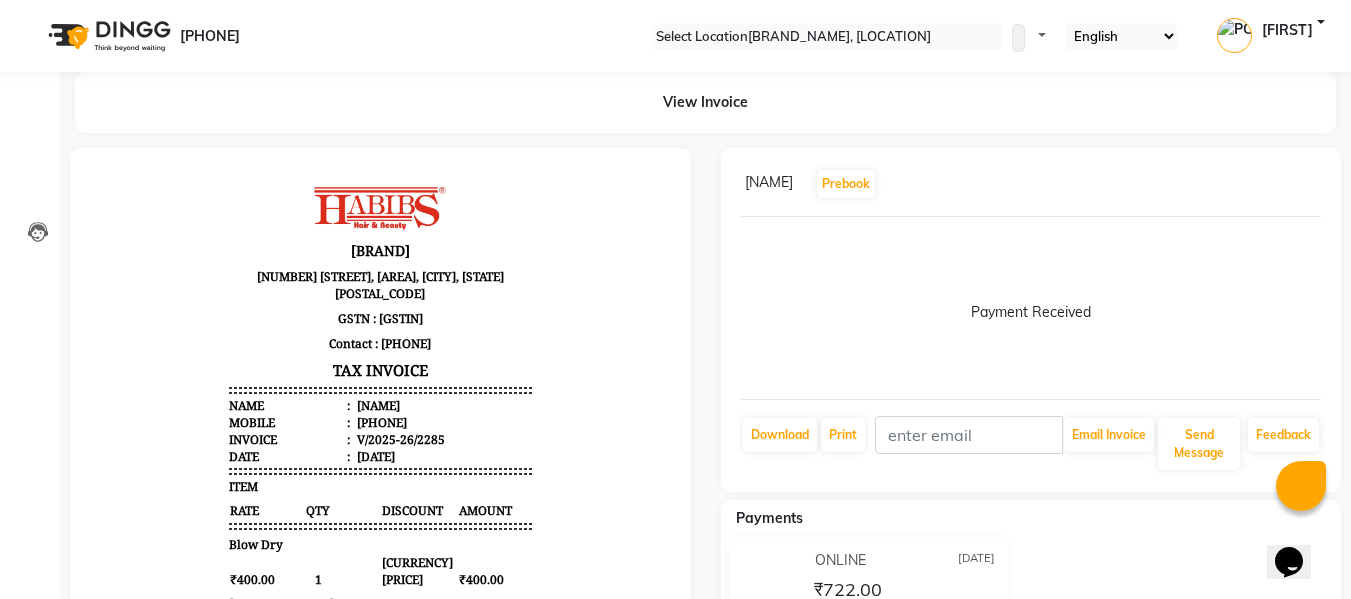 scroll, scrollTop: 0, scrollLeft: 0, axis: both 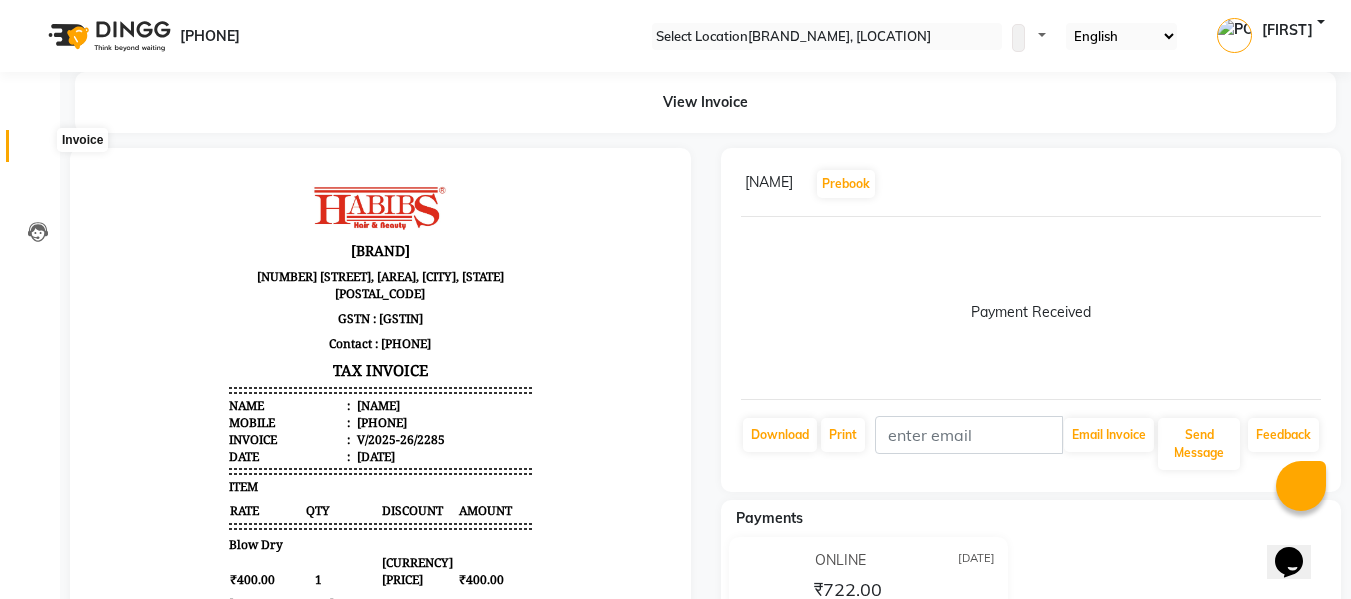 click at bounding box center (38, 151) 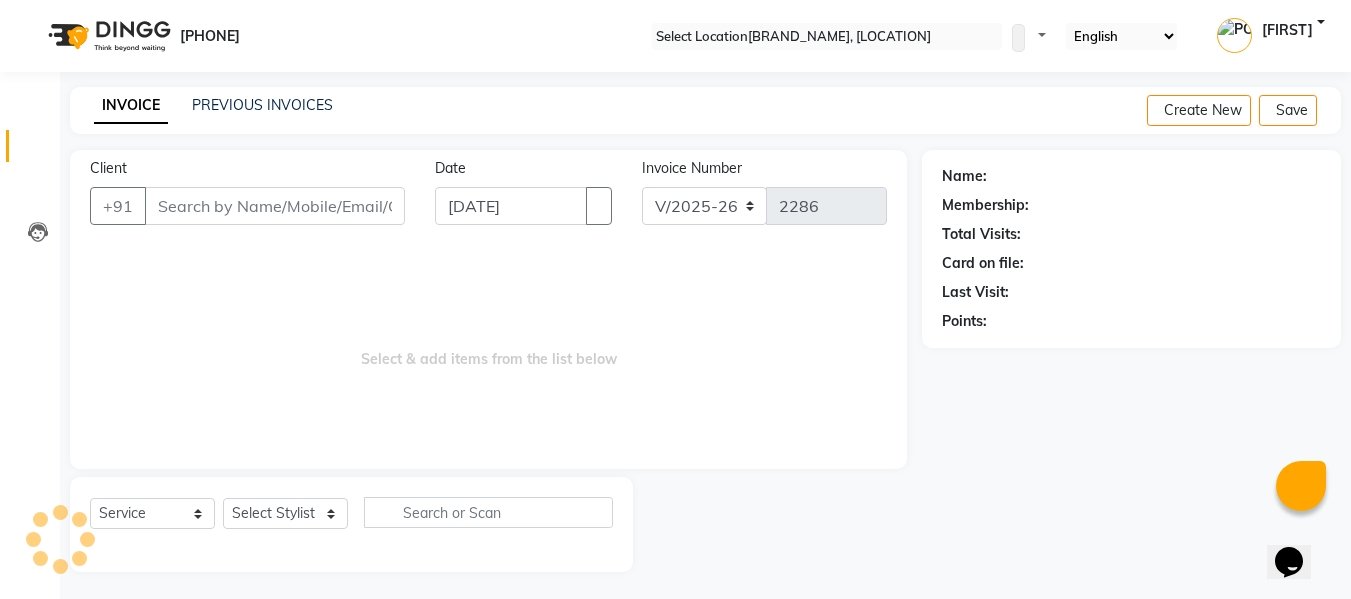 scroll, scrollTop: 2, scrollLeft: 0, axis: vertical 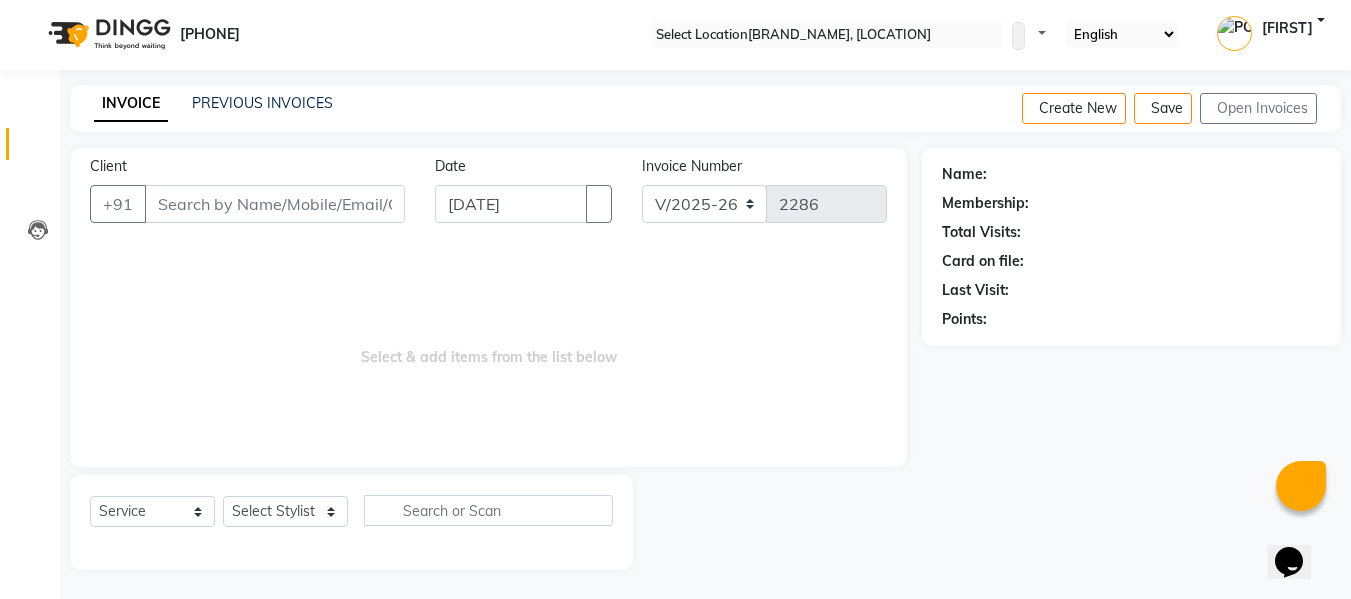 click on "Client" at bounding box center (275, 204) 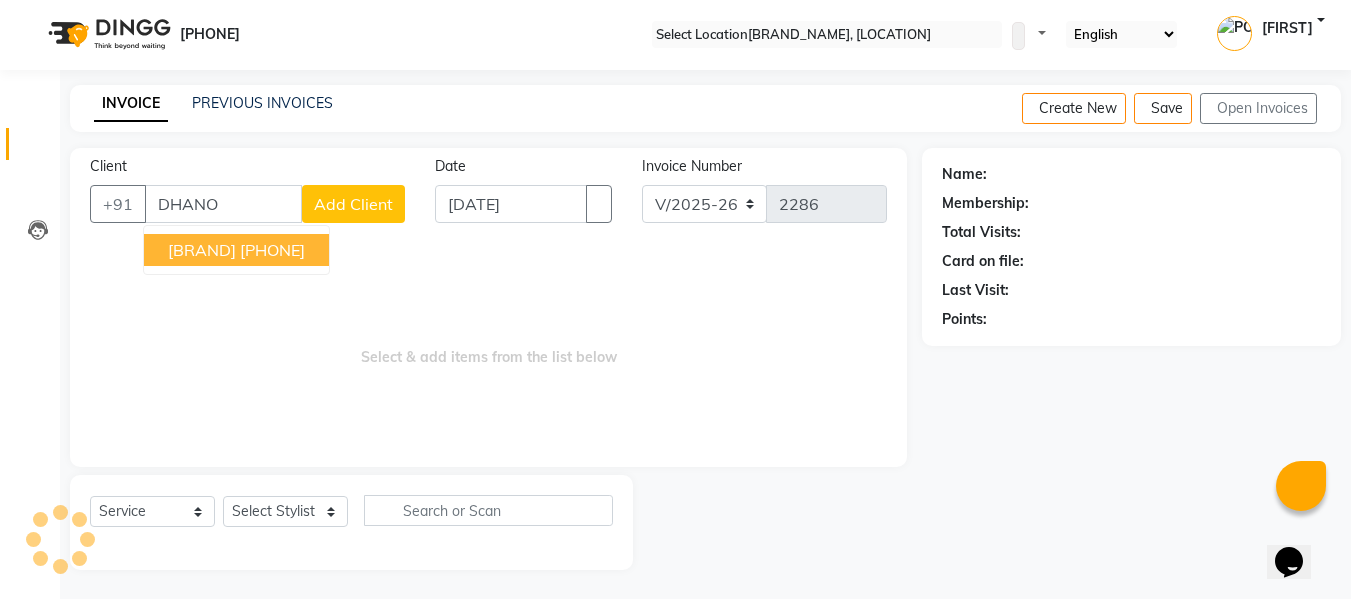 click on "[BRAND] [PHONE]" at bounding box center (236, 250) 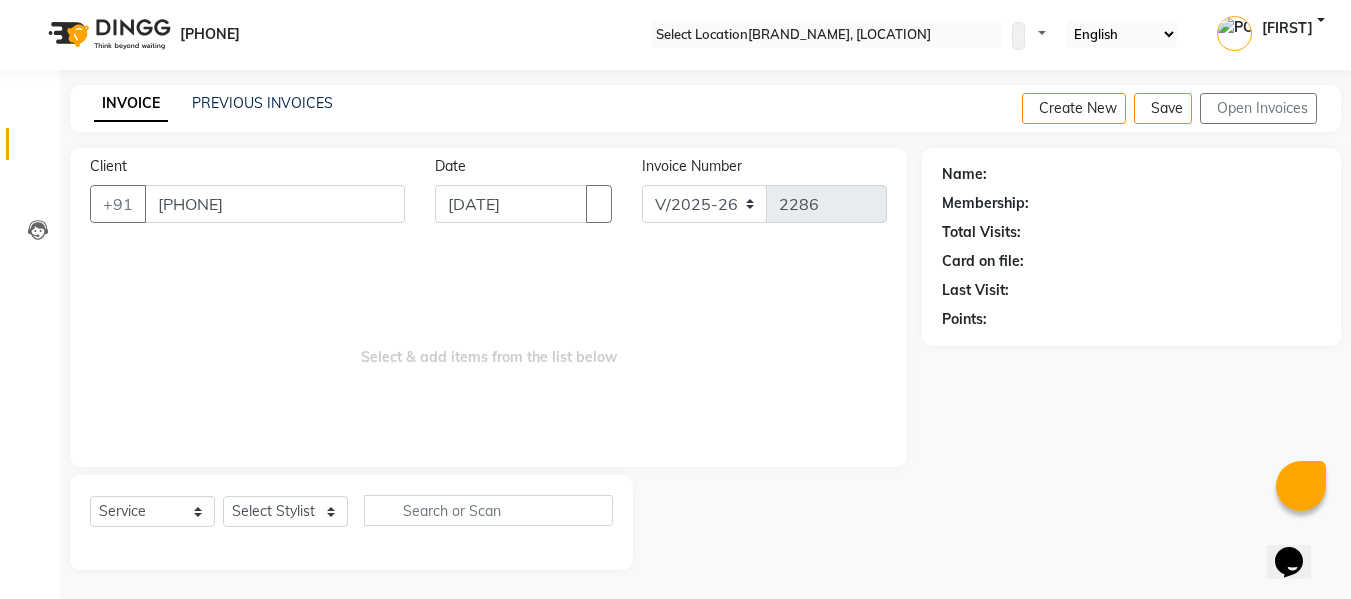 type on "[PHONE]" 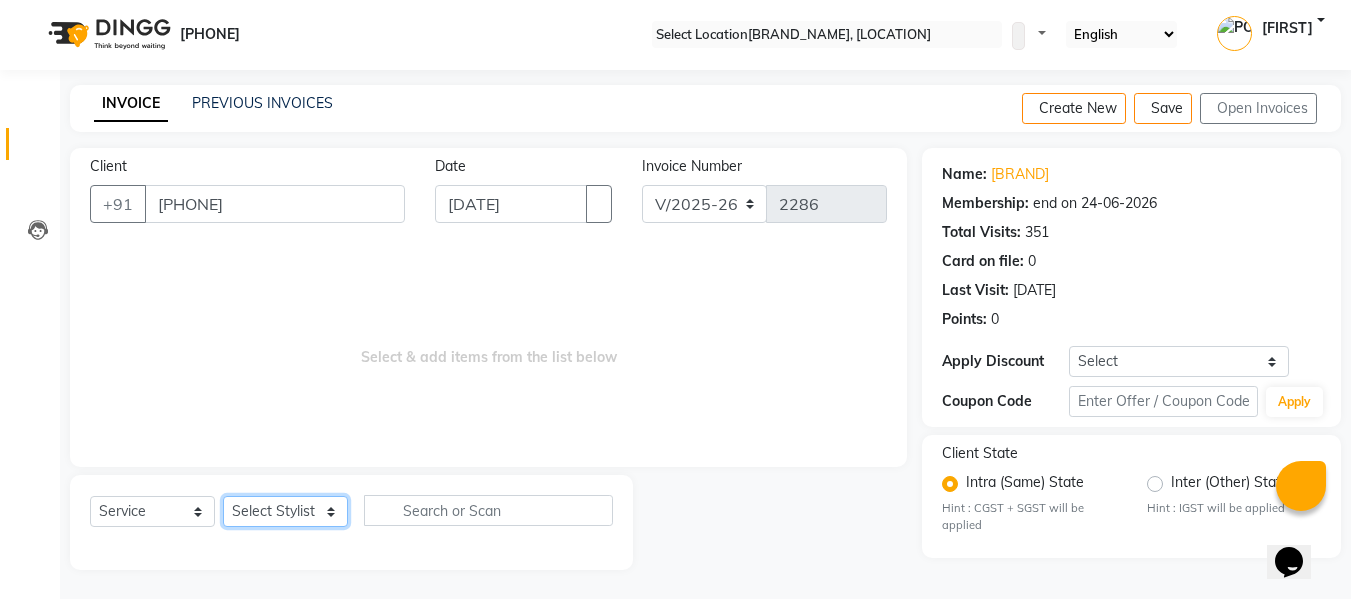 click on "Select Stylist [NAME] [NAME] [NAME] [NAME] [NAME] [NAME] [NAME] [NAME] [NAME] [NAME] [NAME] [NAME] [NAME] [NAME] [NAME]" at bounding box center (285, 511) 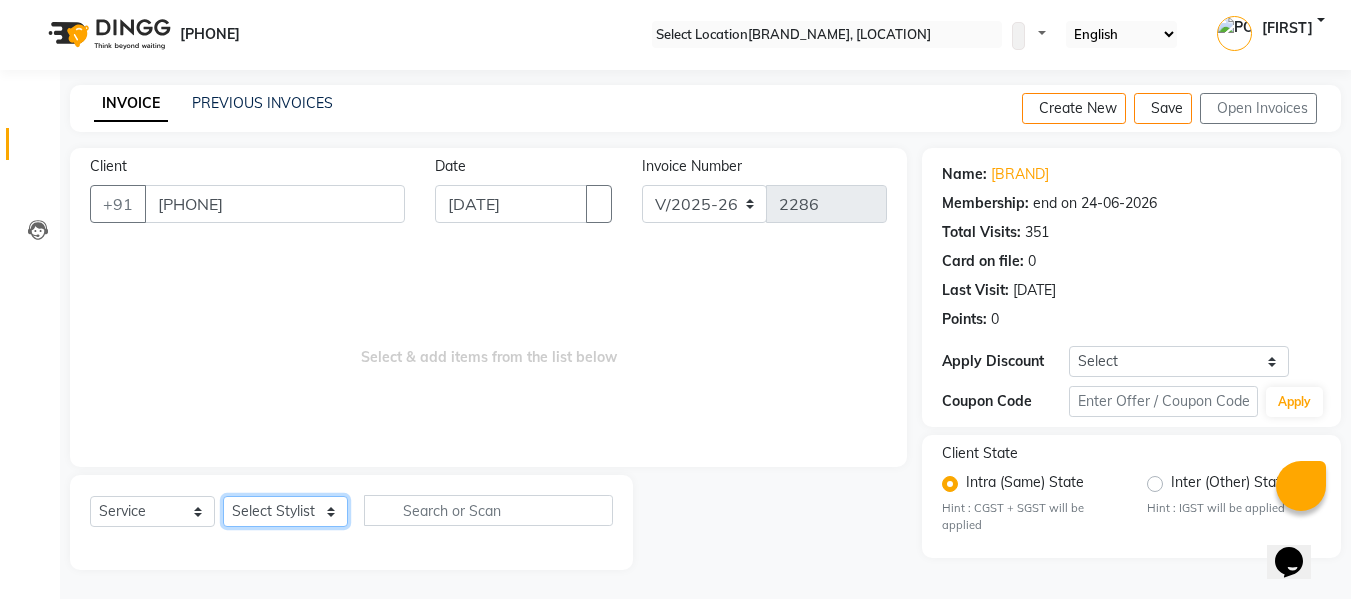 select on "41588" 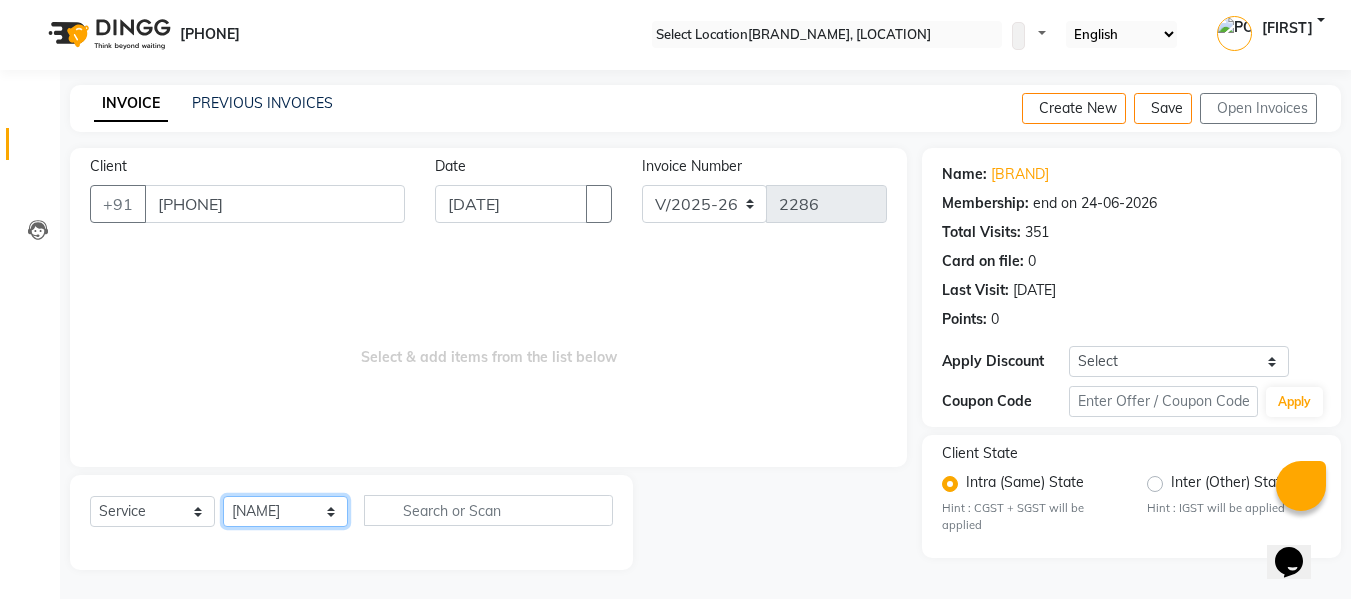 click on "Select Stylist [NAME] [NAME] [NAME] [NAME] [NAME] [NAME] [NAME] [NAME] [NAME] [NAME] [NAME] [NAME] [NAME] [NAME] [NAME]" at bounding box center (285, 511) 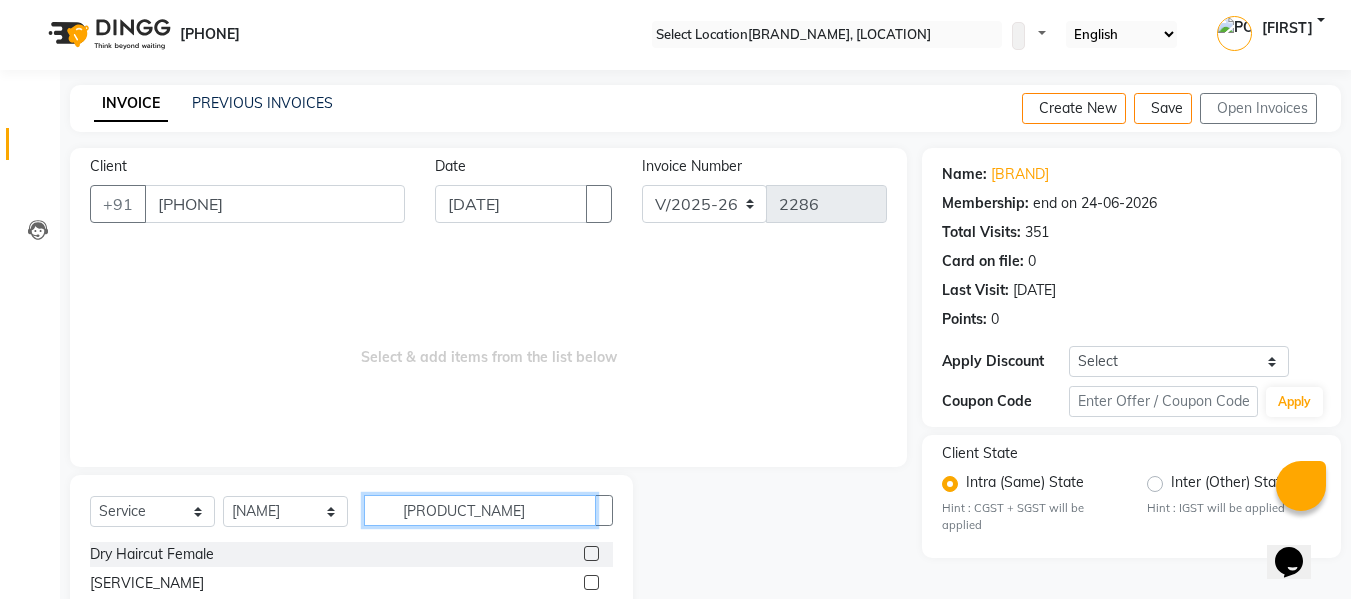 type on "[PRODUCT_NAME]" 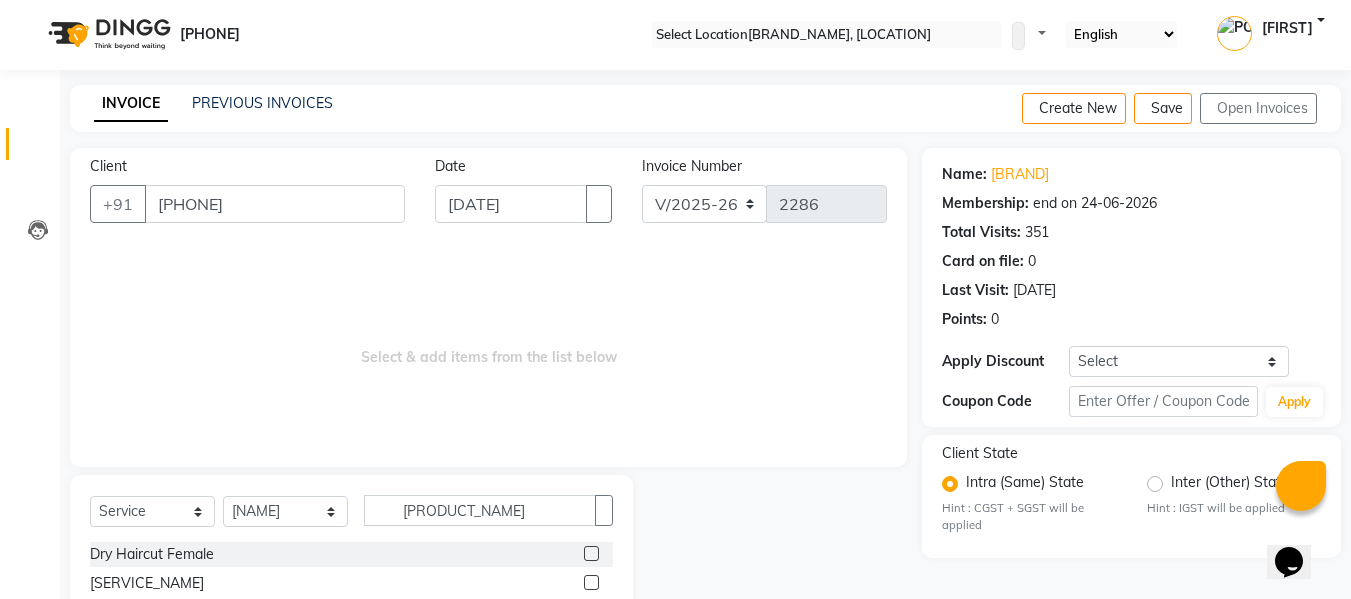 click at bounding box center [591, 582] 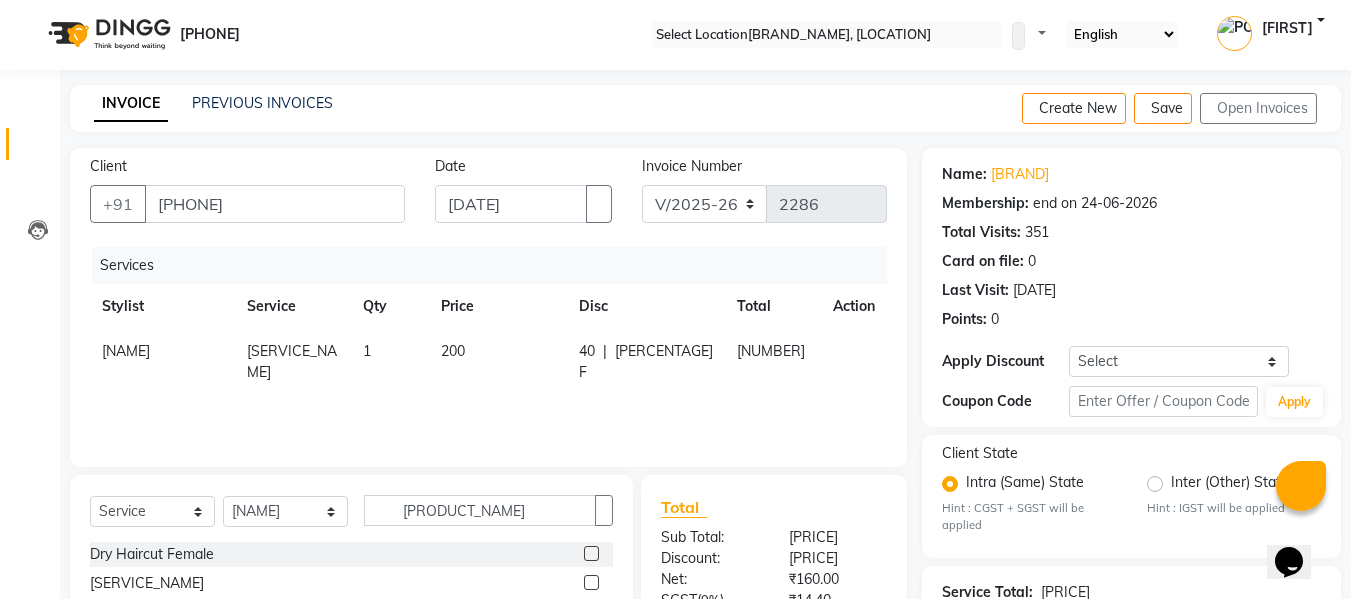 click on "200" at bounding box center (126, 351) 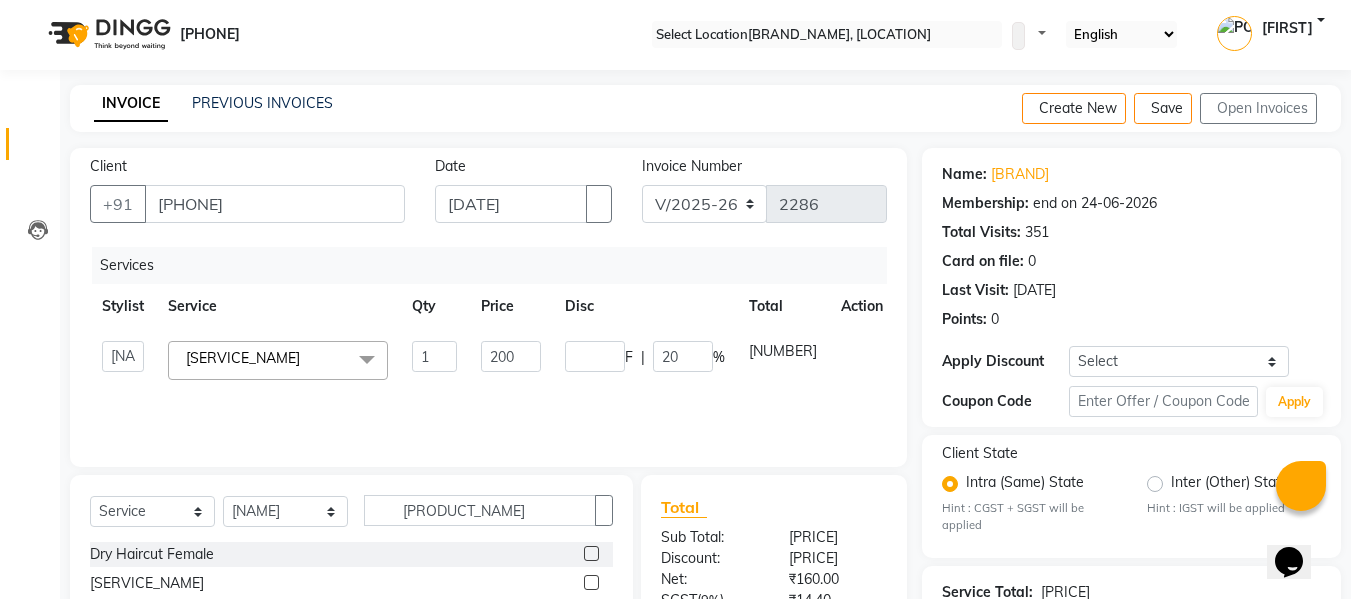 click on "200" at bounding box center (511, 360) 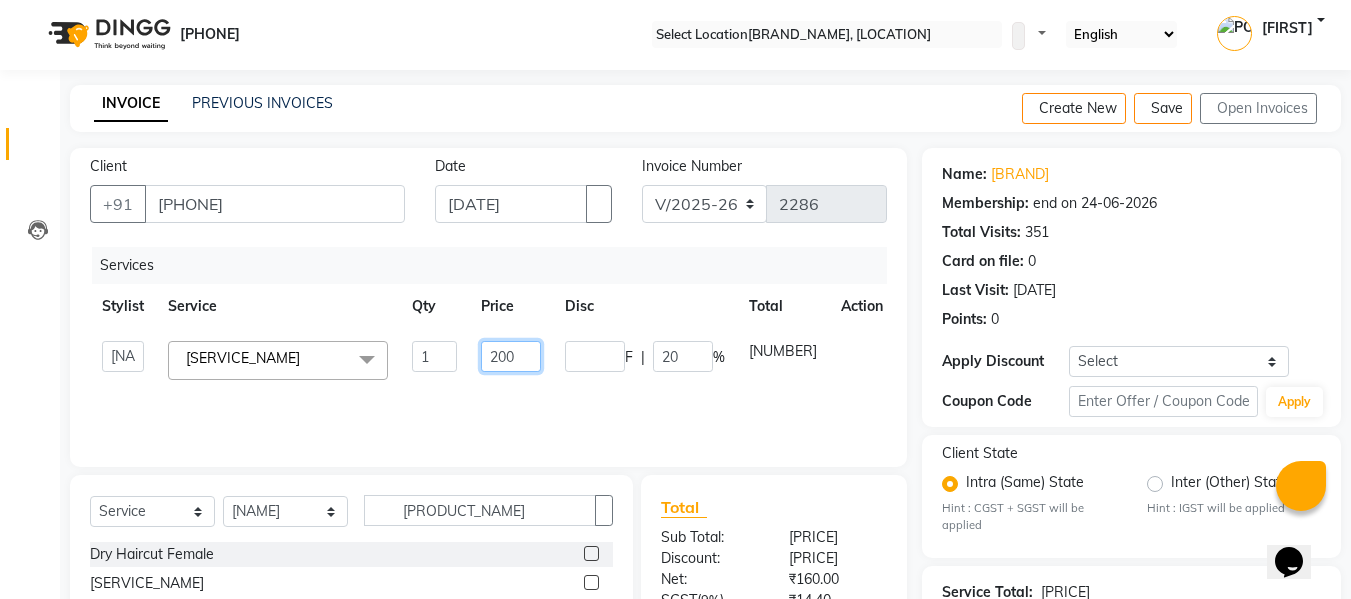 click on "200" at bounding box center (434, 356) 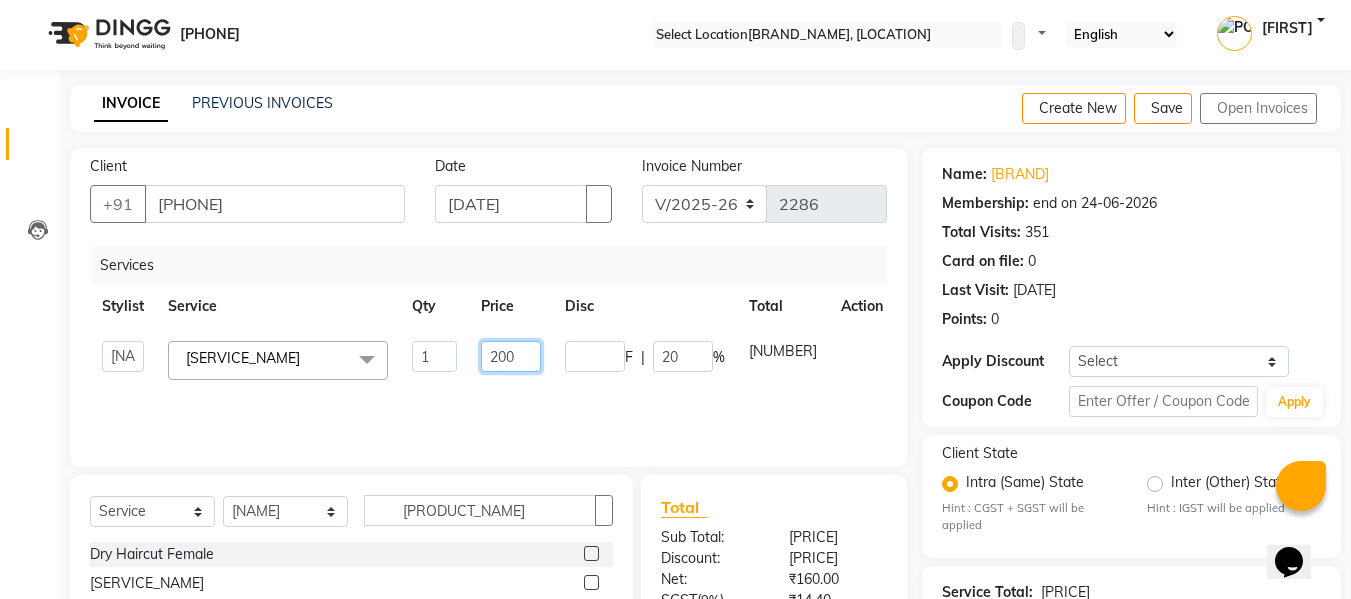 click on "200" at bounding box center (434, 356) 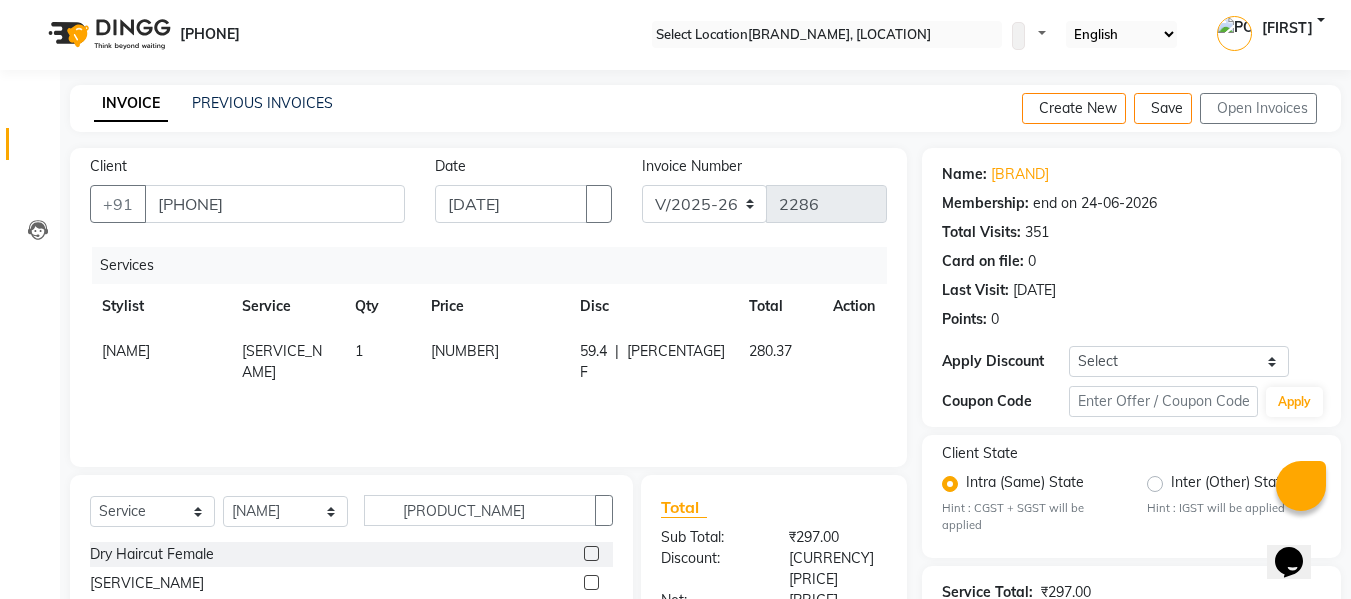 click on "[NUMBER]" at bounding box center (493, 362) 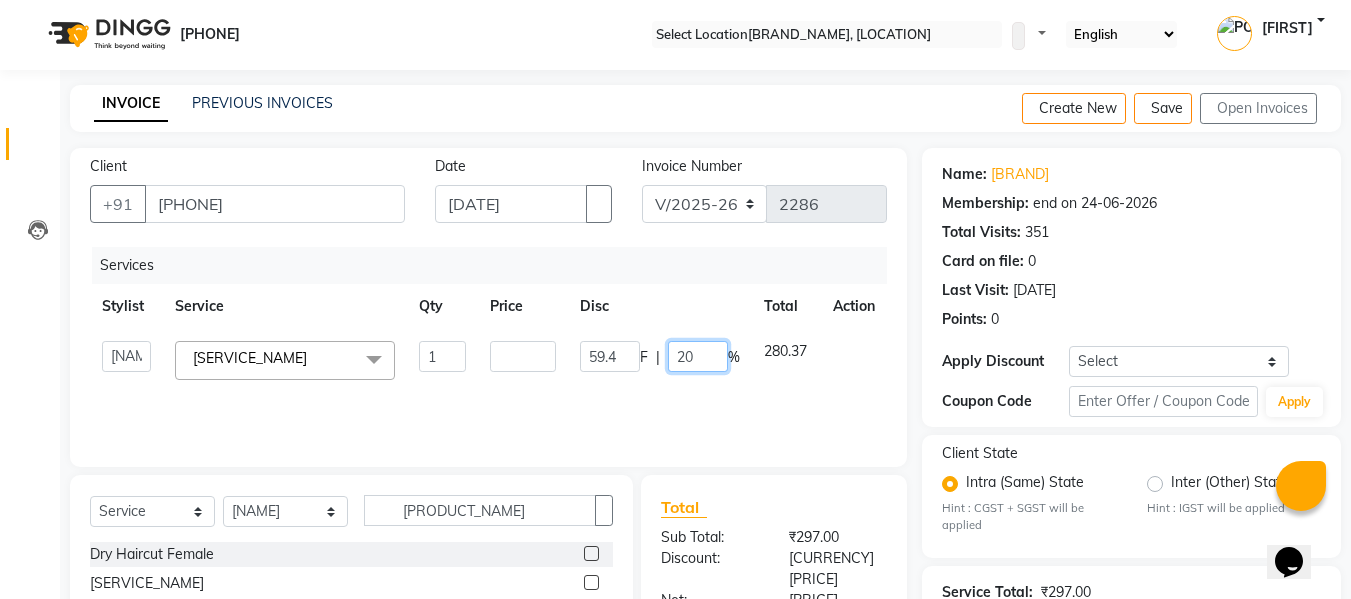 click on "20" at bounding box center [698, 356] 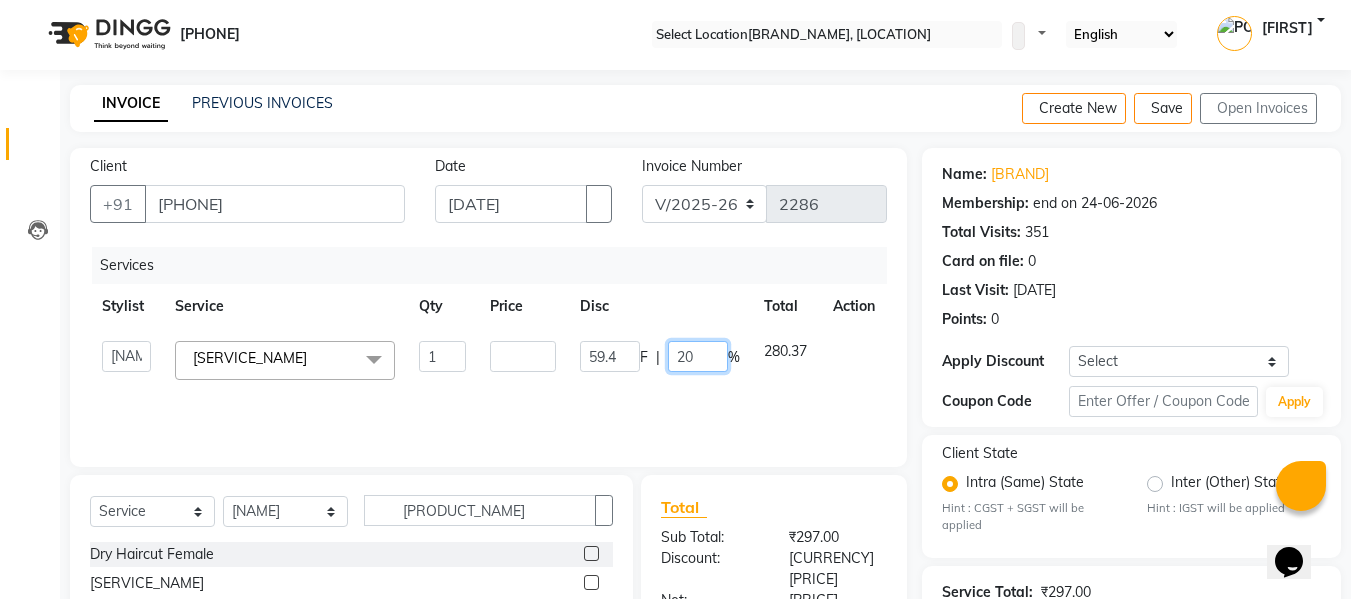 click on "20" at bounding box center (698, 356) 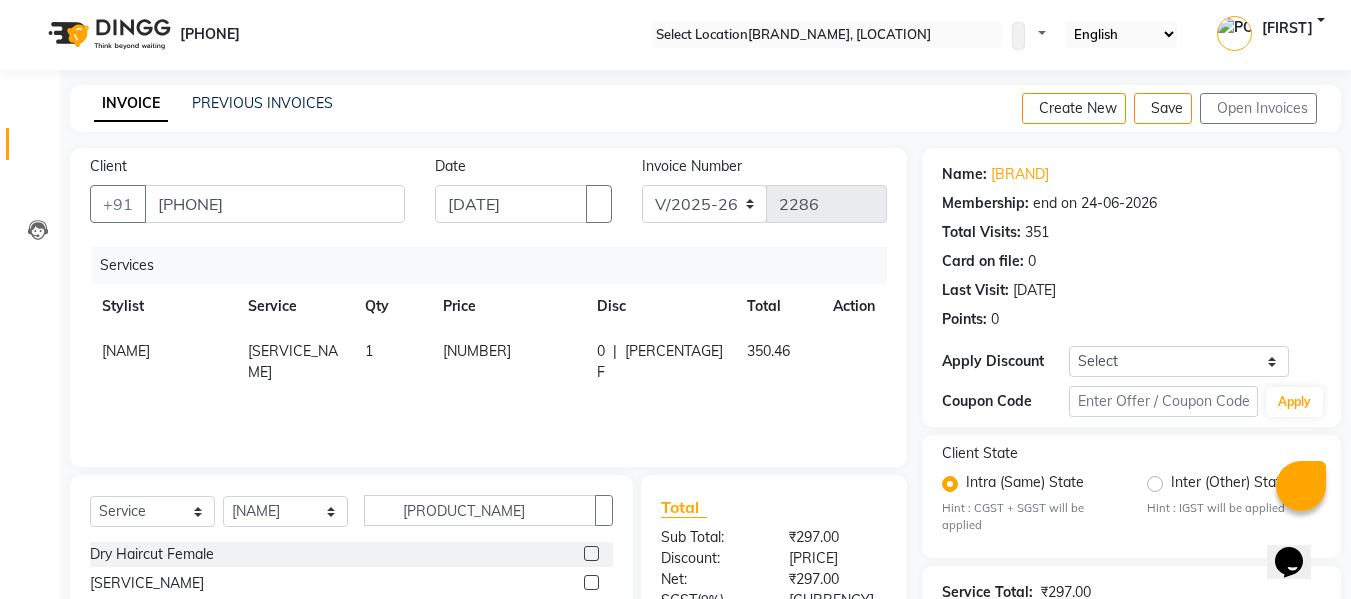 click on "[NUMBER] F | [PERCENTAGE]" at bounding box center (660, 362) 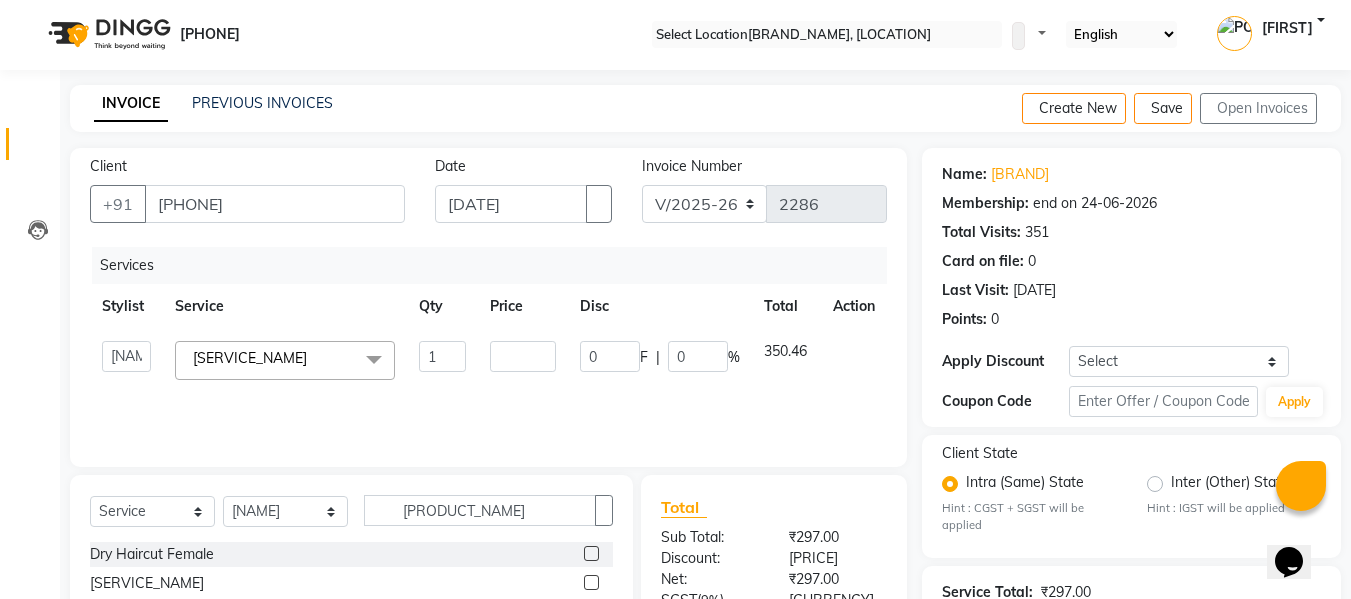 scroll, scrollTop: 250, scrollLeft: 0, axis: vertical 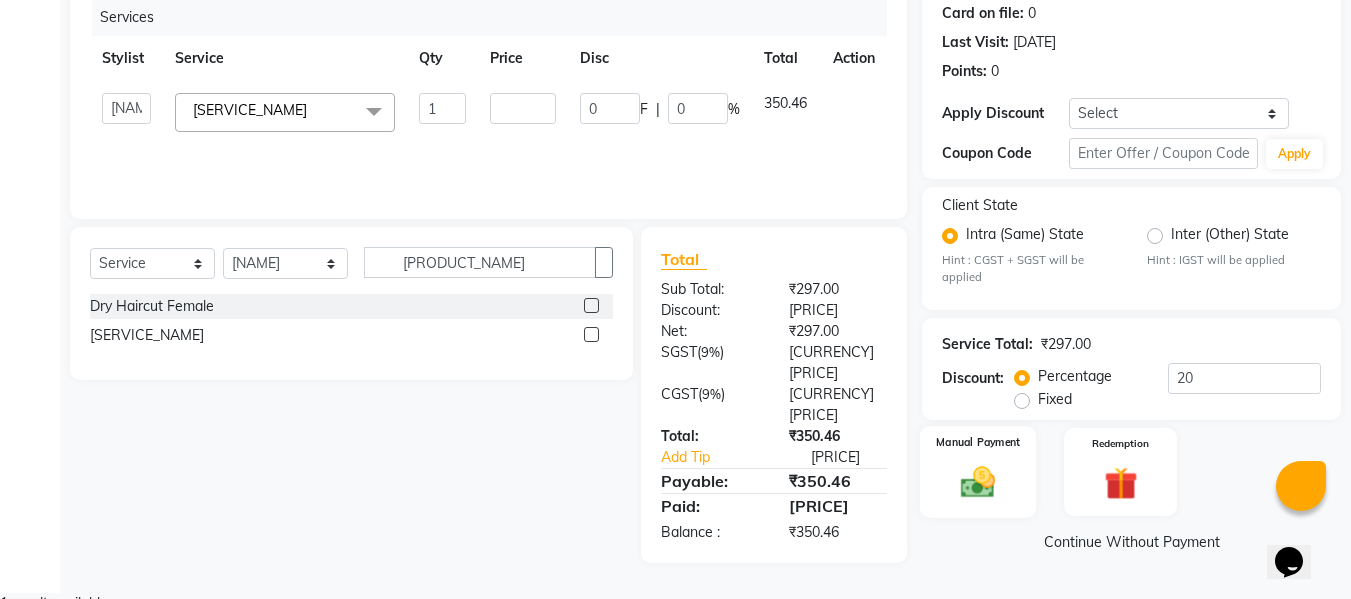 click at bounding box center [978, 483] 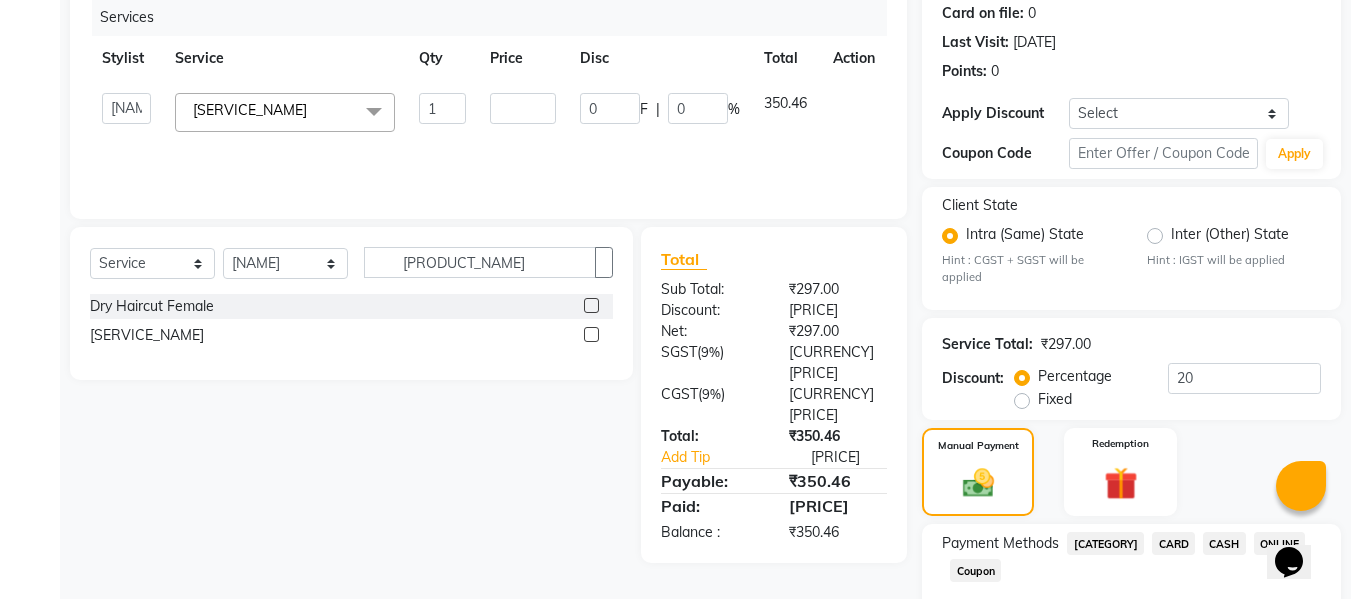 scroll, scrollTop: 378, scrollLeft: 0, axis: vertical 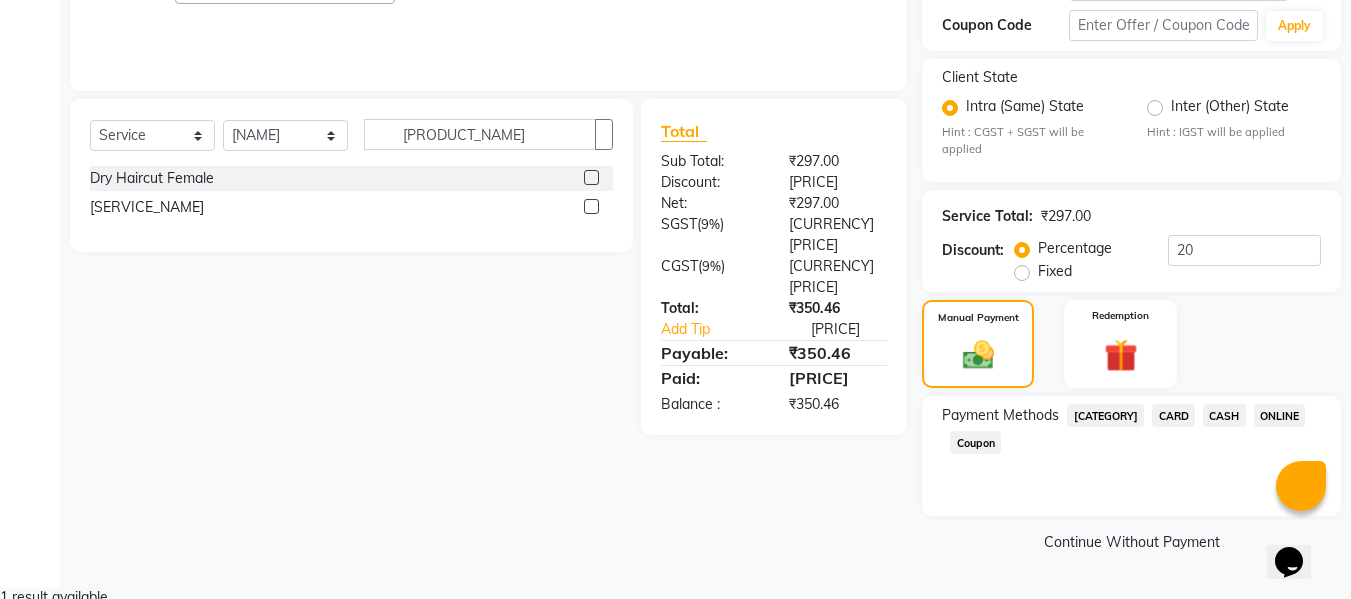 click on "ONLINE" at bounding box center (1105, 415) 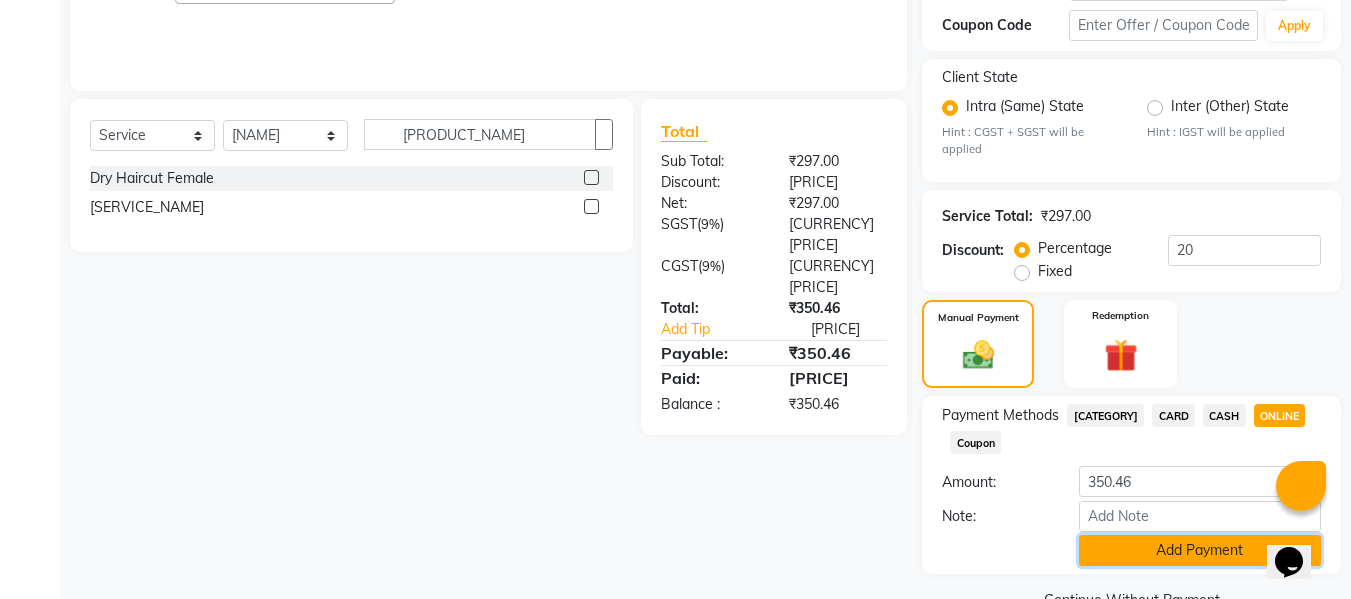 click on "Add Payment" at bounding box center (1200, 550) 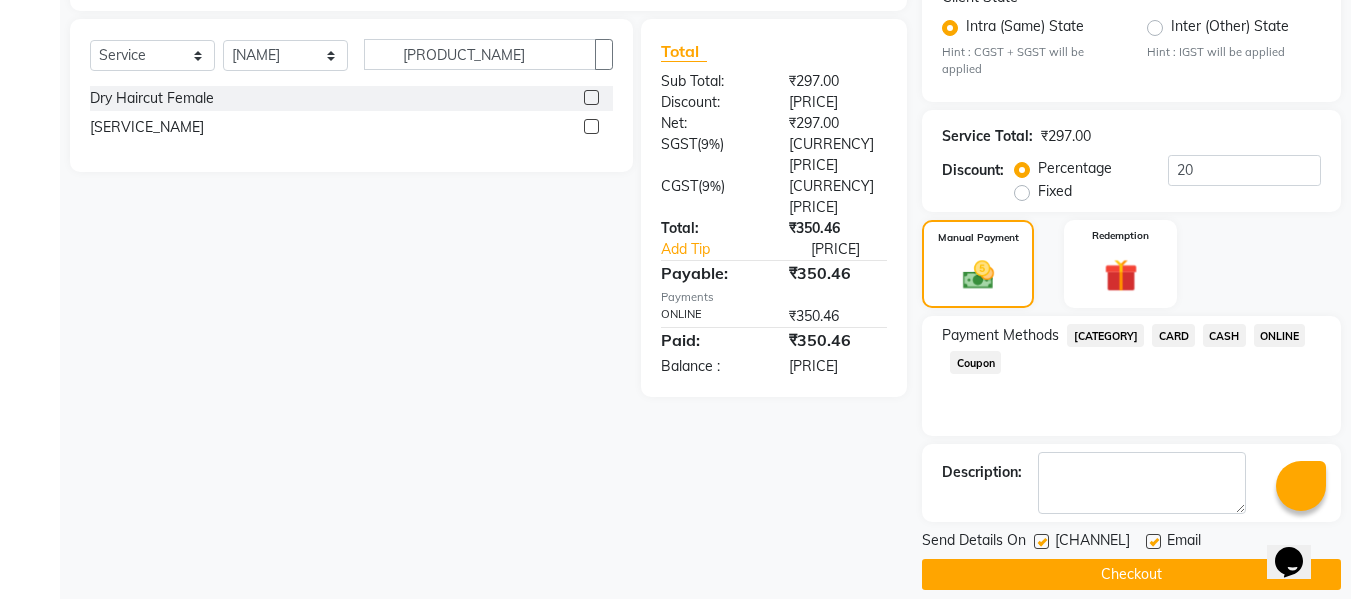 scroll, scrollTop: 491, scrollLeft: 0, axis: vertical 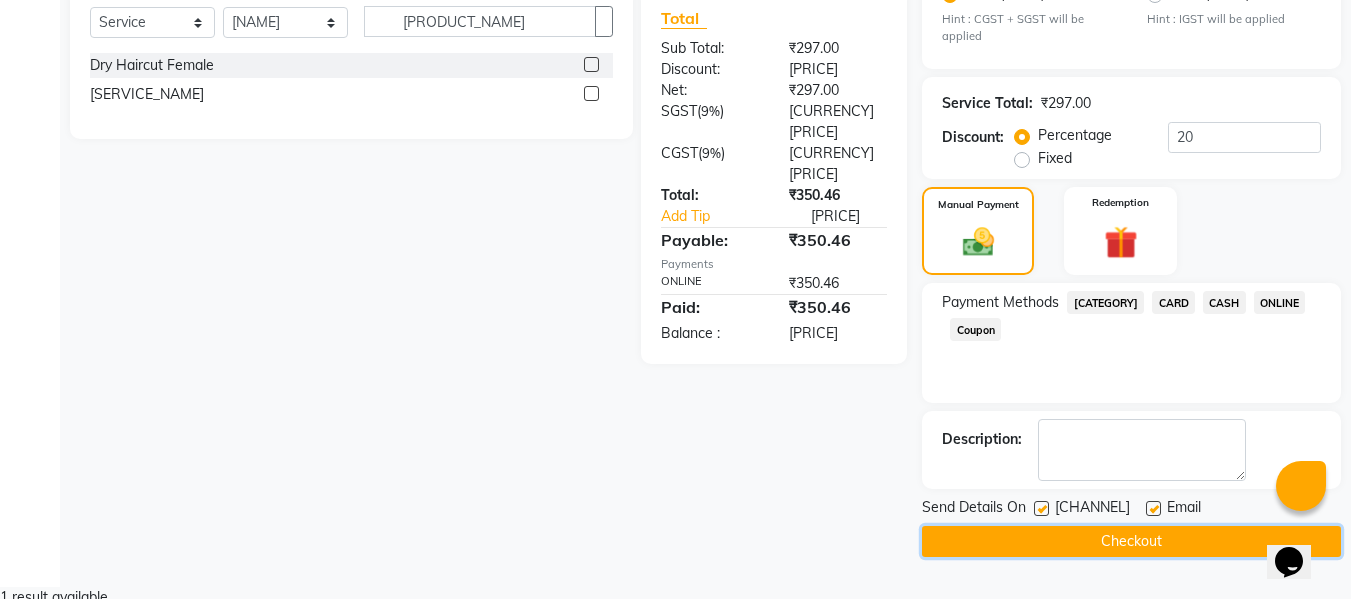 click on "Checkout" at bounding box center (1131, 541) 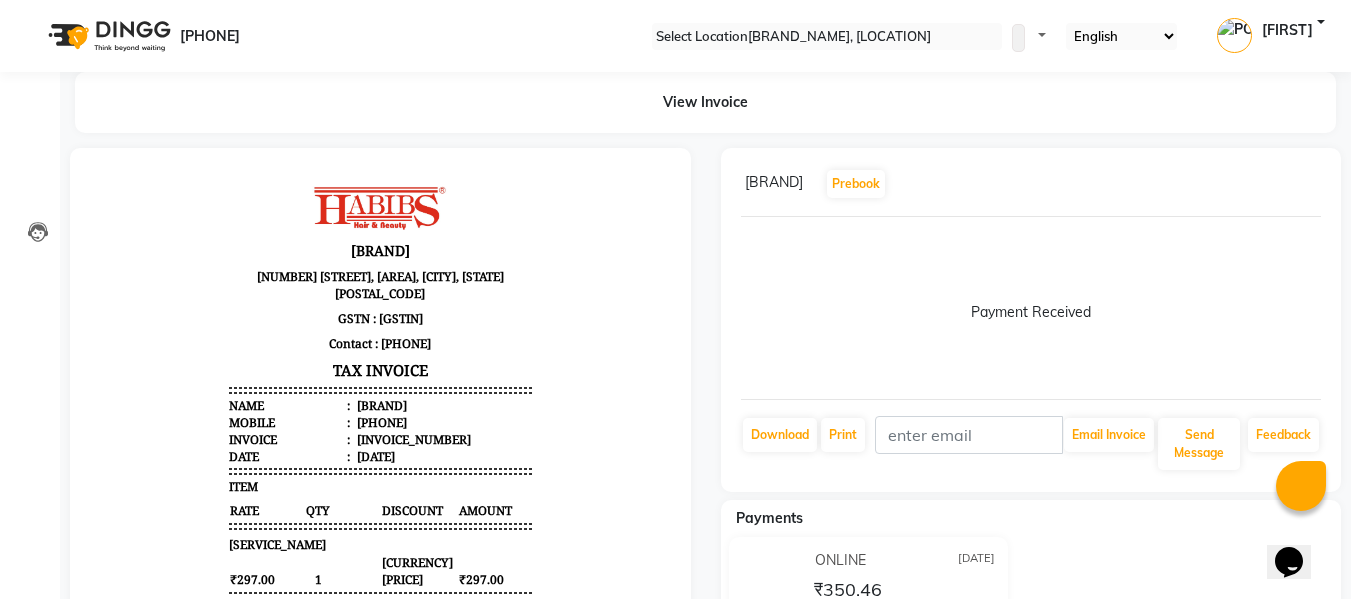 scroll, scrollTop: 0, scrollLeft: 0, axis: both 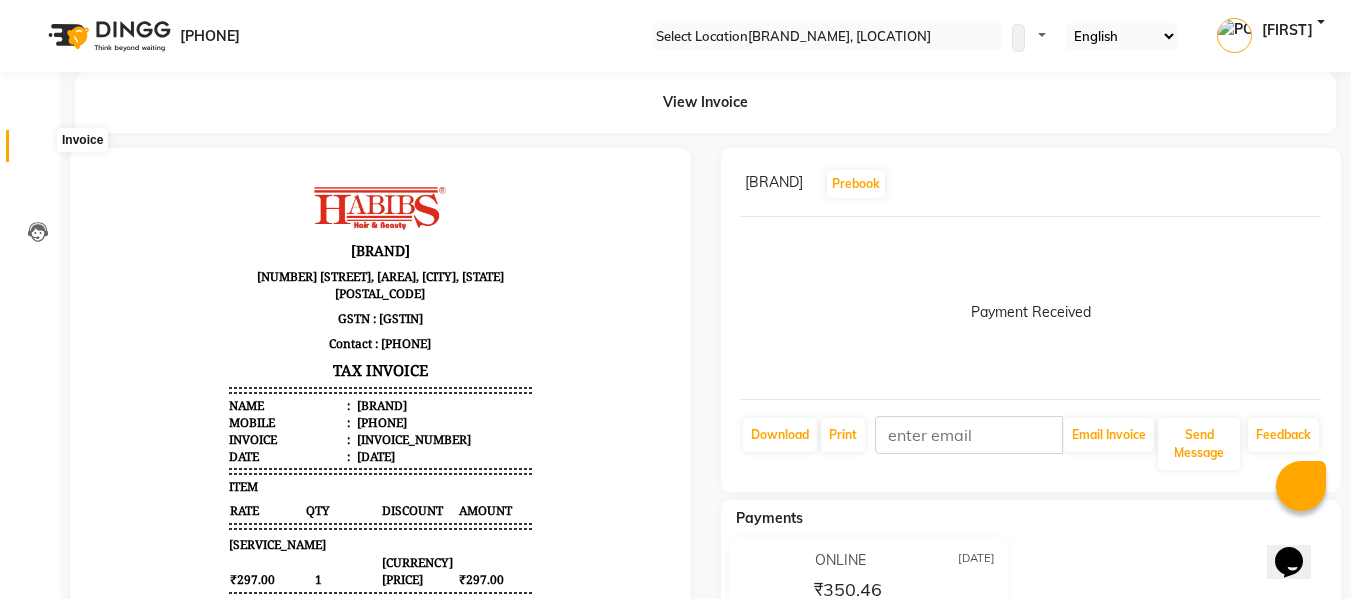 click at bounding box center (37, 151) 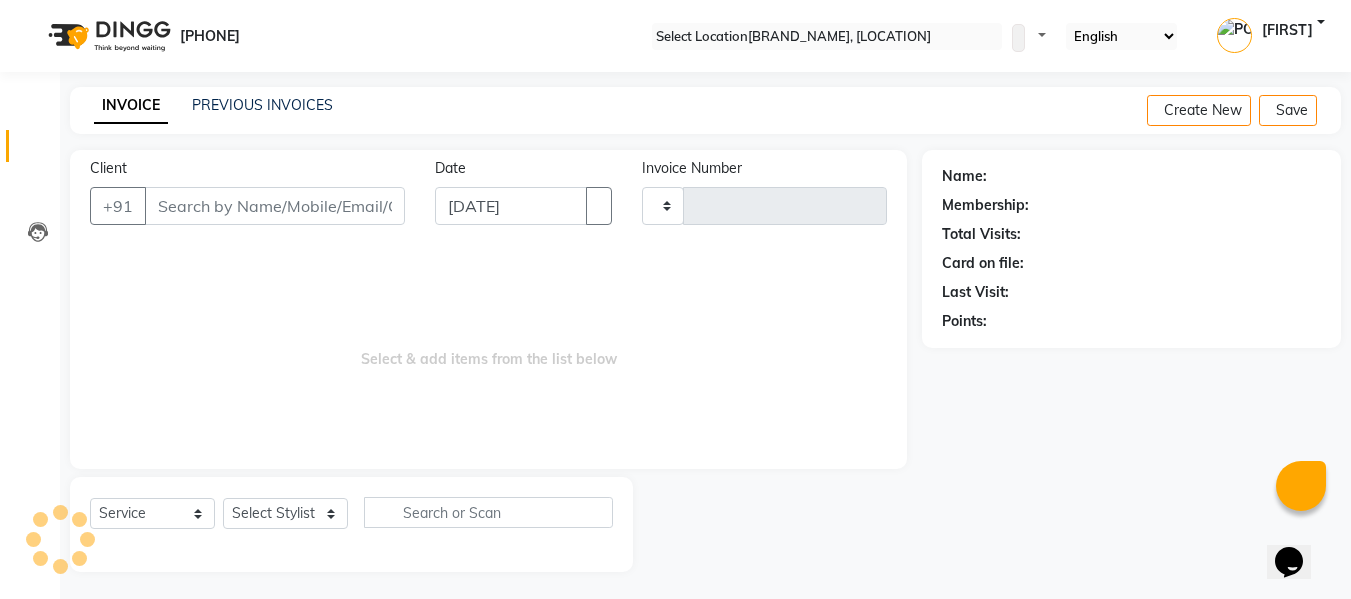 scroll, scrollTop: 2, scrollLeft: 0, axis: vertical 